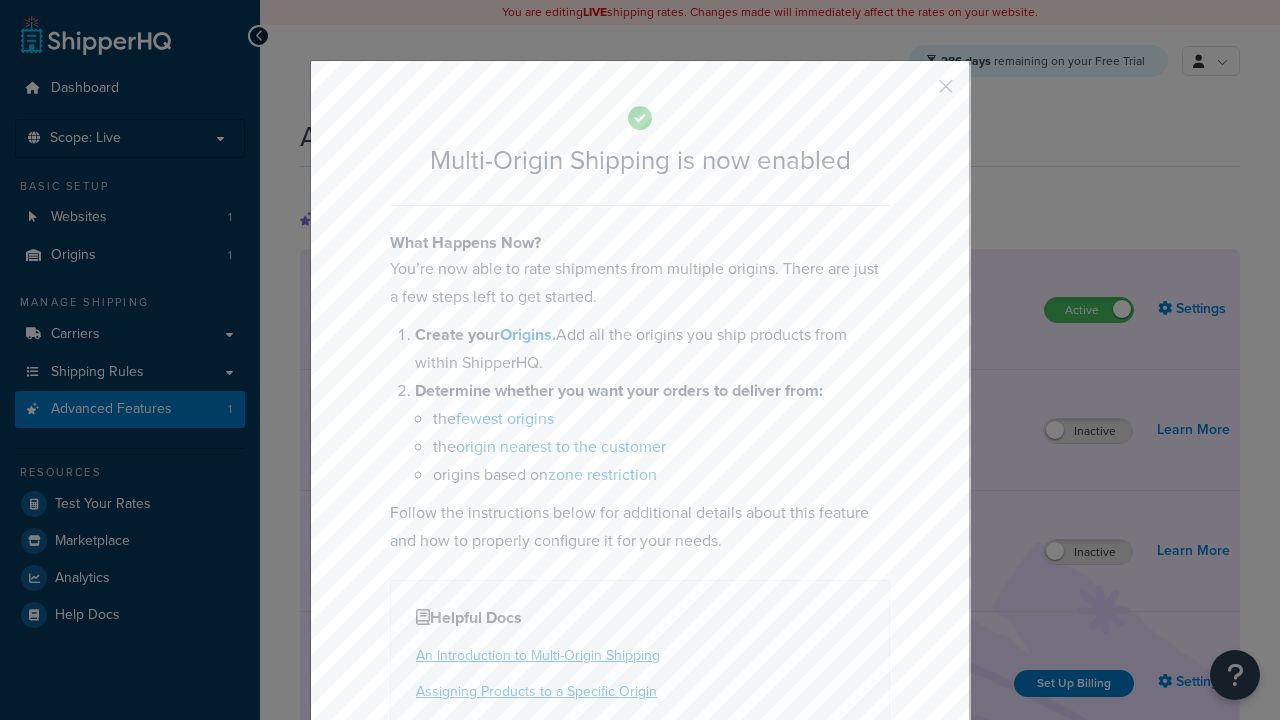scroll, scrollTop: 0, scrollLeft: 0, axis: both 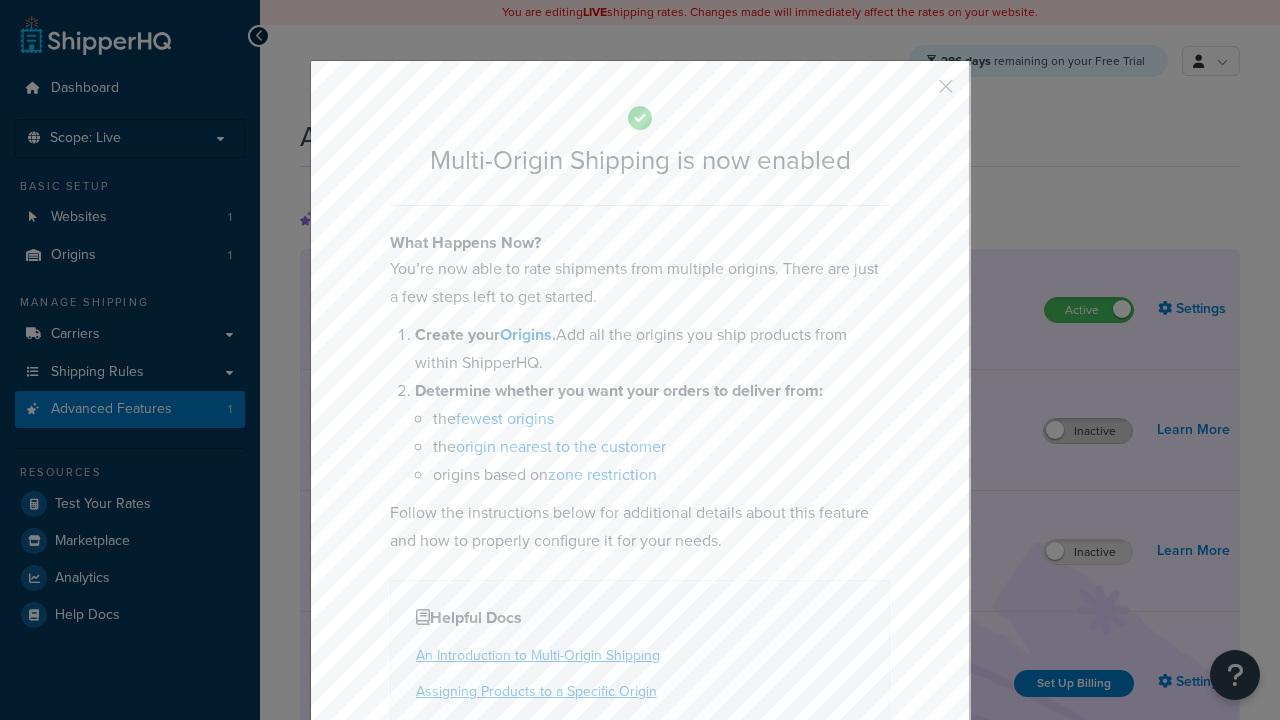 click at bounding box center (916, 93) 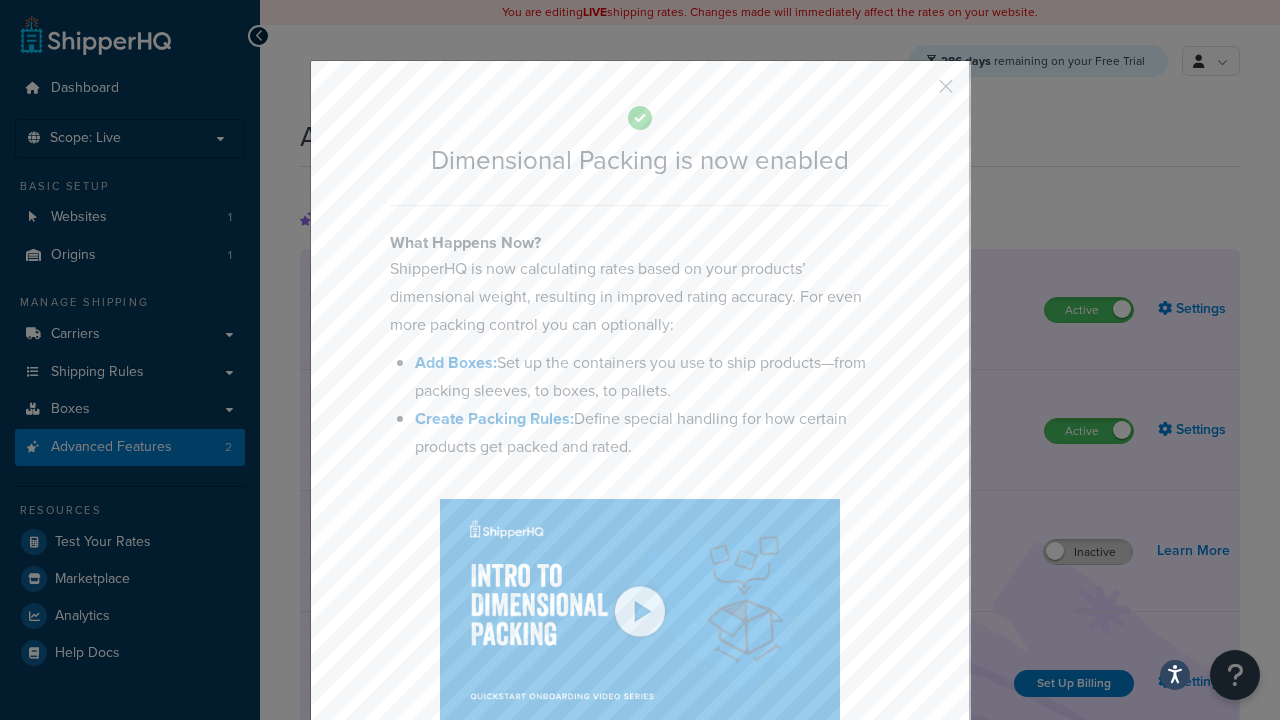 click at bounding box center (916, 93) 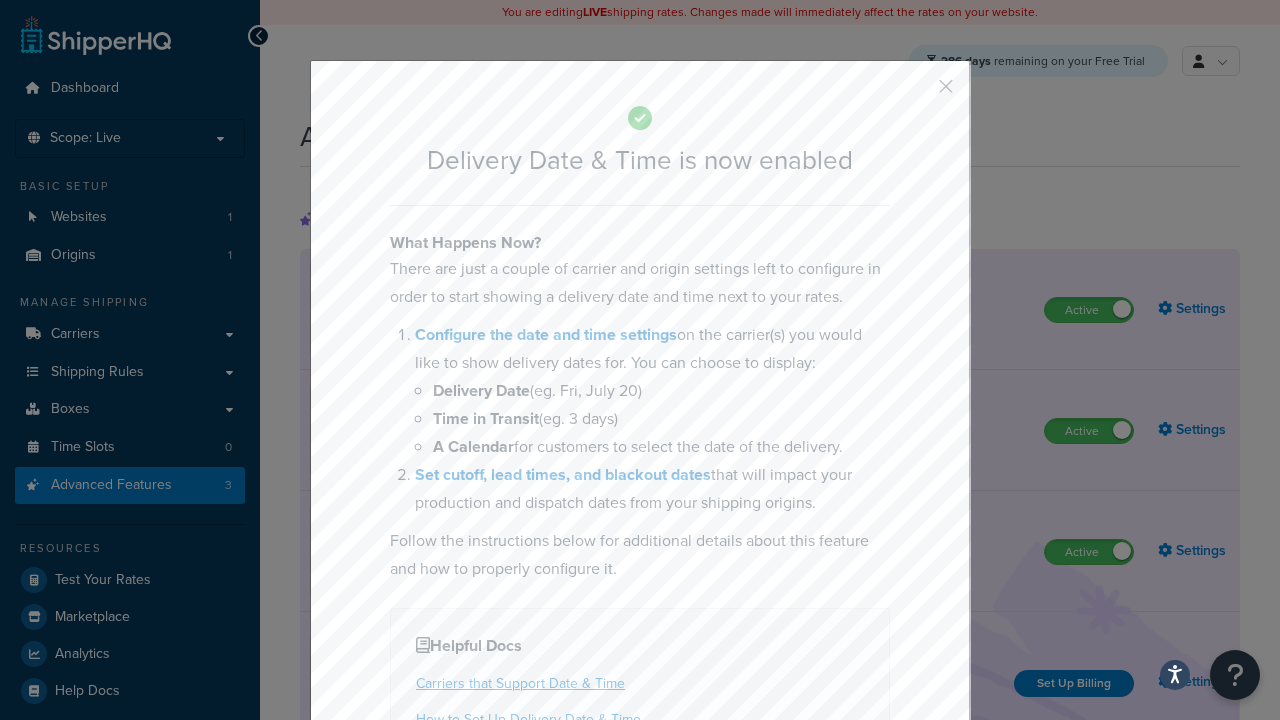 click at bounding box center [916, 93] 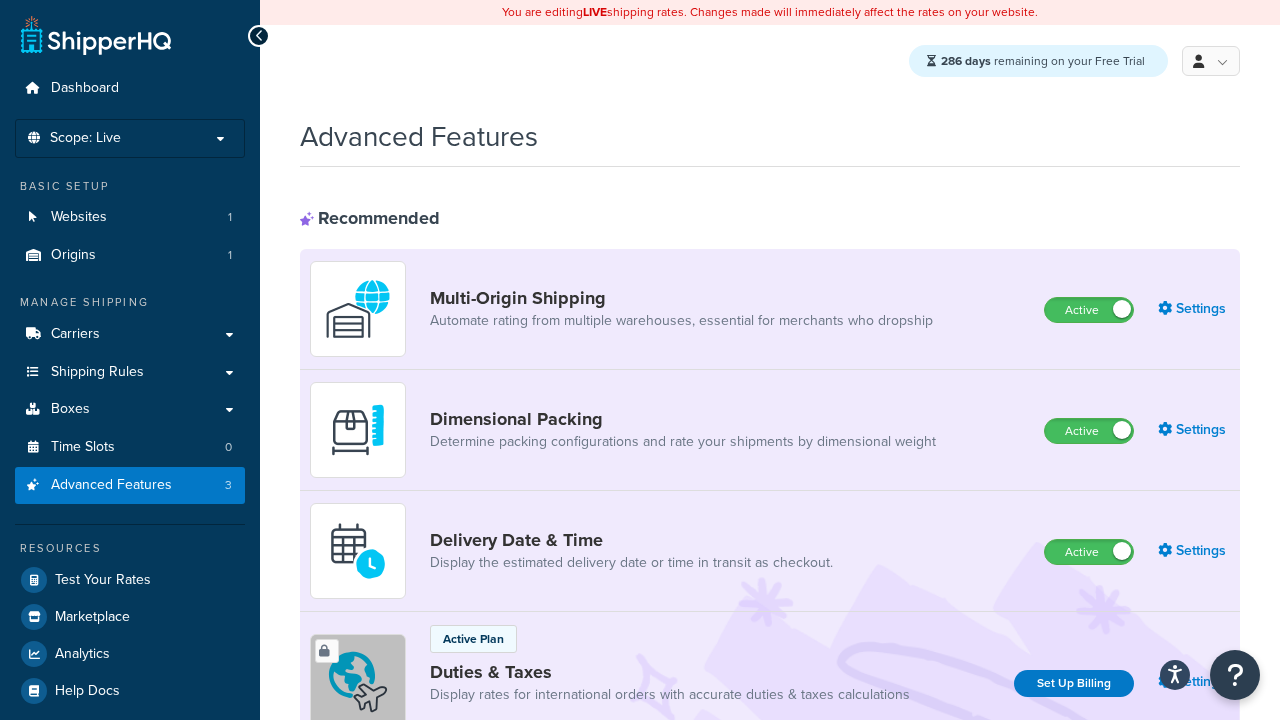 click on "Inactive" at bounding box center [1088, 887] 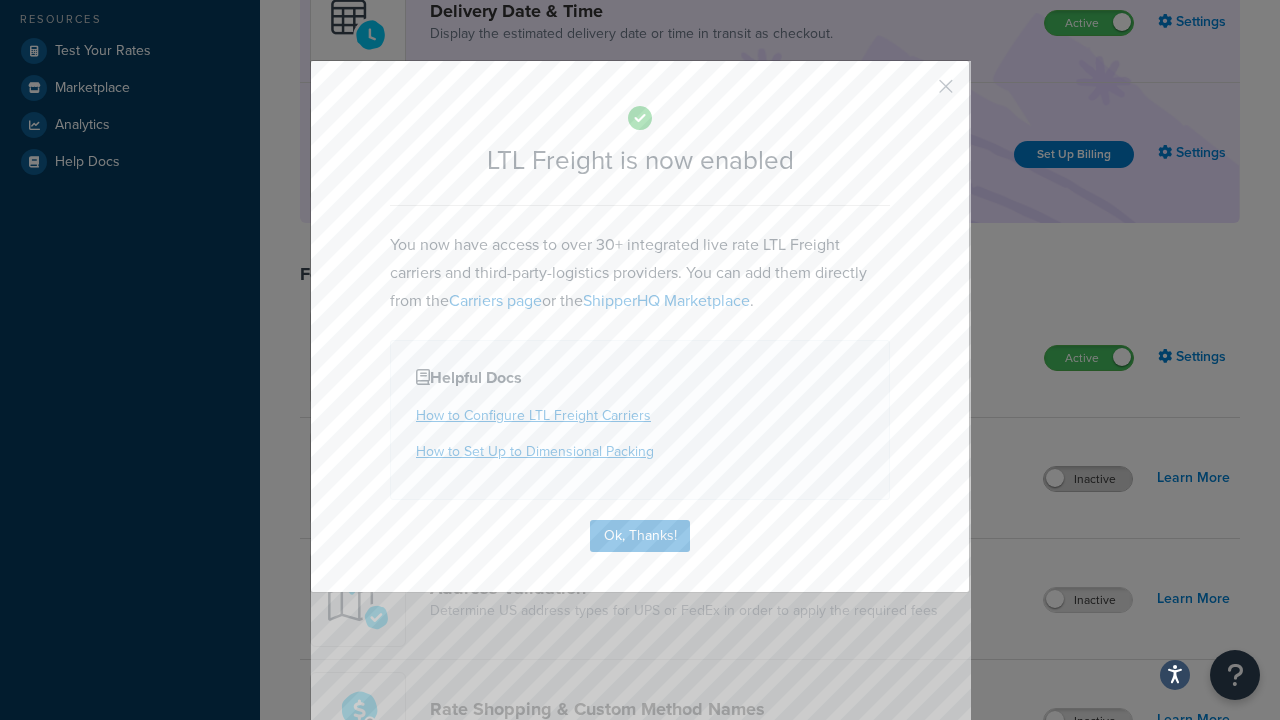 click at bounding box center (916, 93) 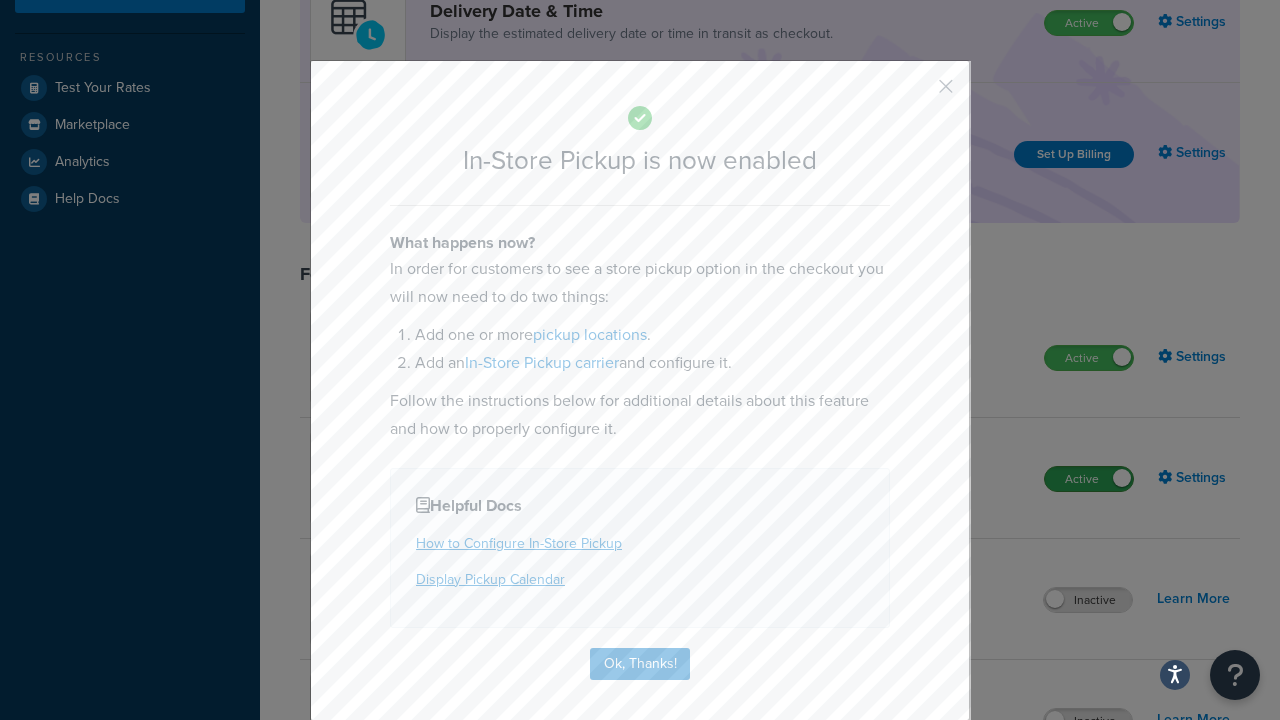 scroll, scrollTop: 567, scrollLeft: 0, axis: vertical 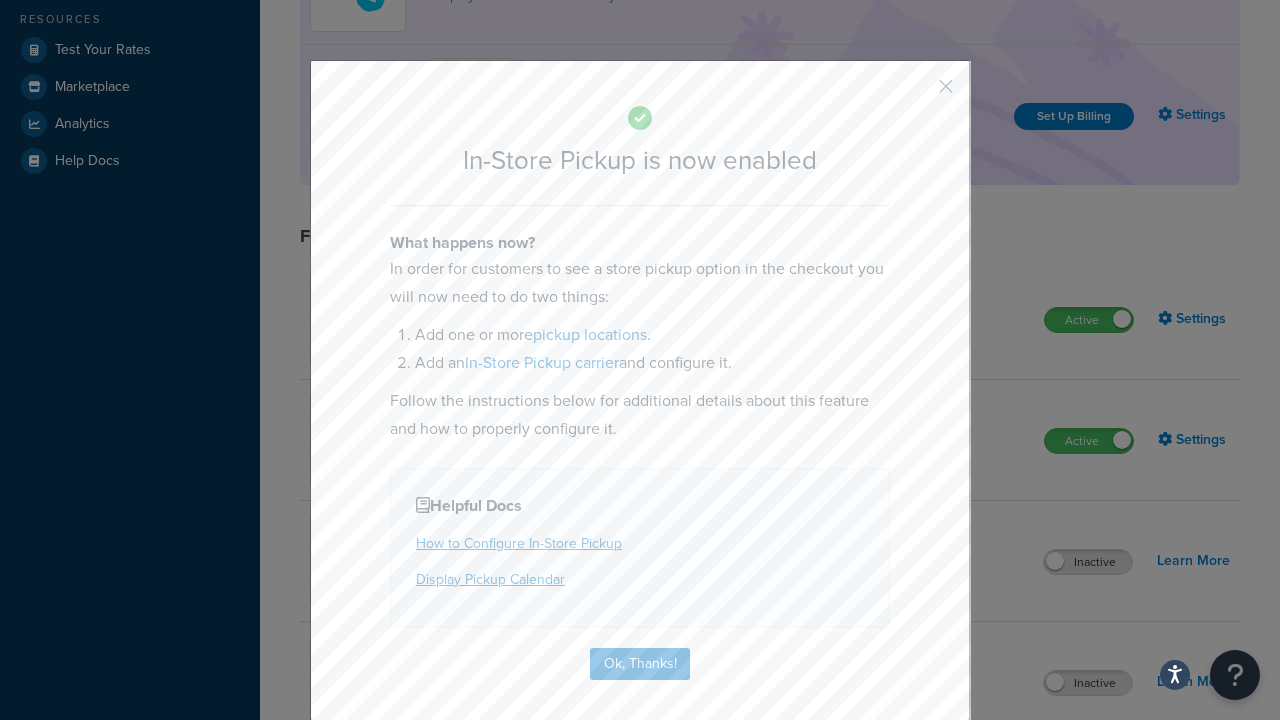 click at bounding box center [916, 93] 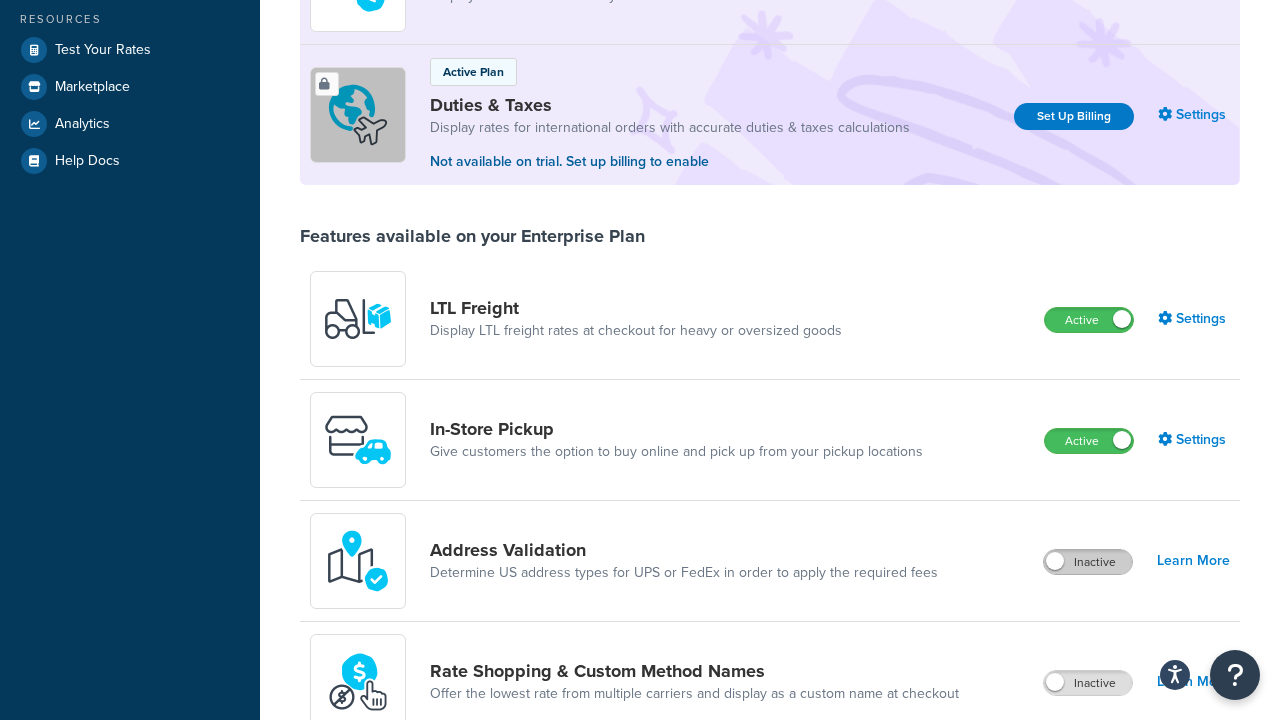 click on "Inactive" at bounding box center [1088, 562] 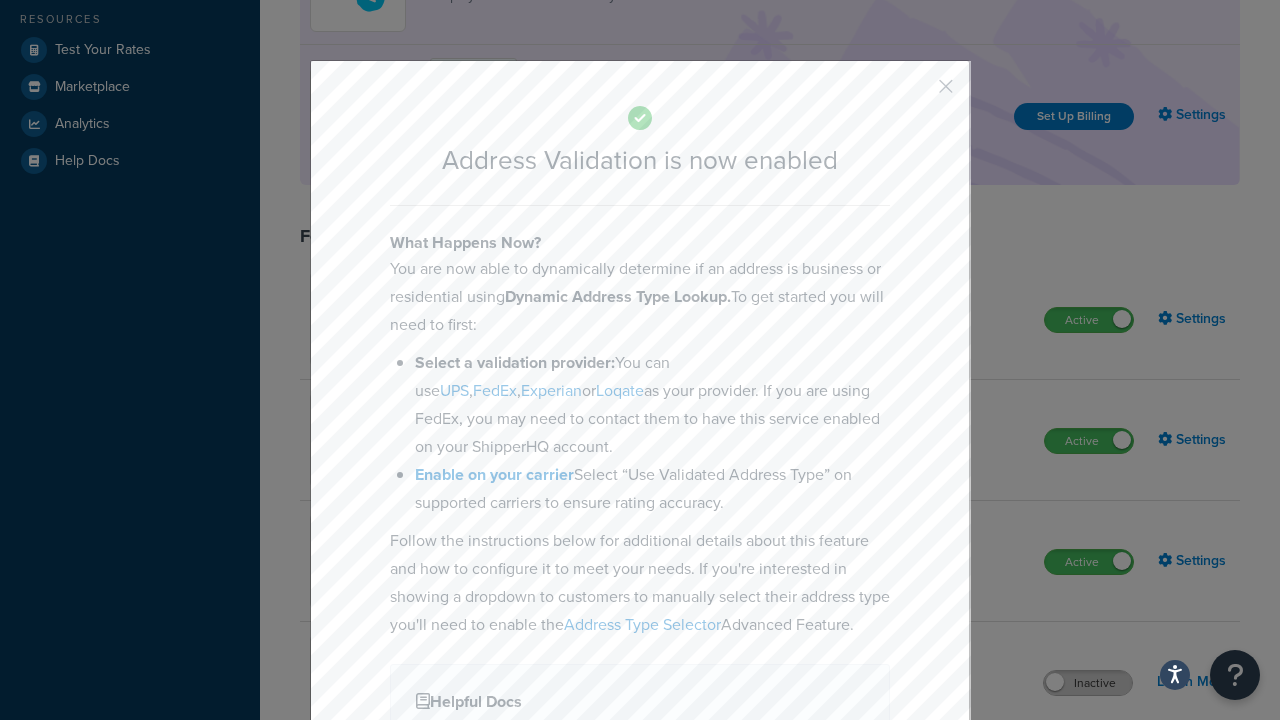 click at bounding box center [916, 93] 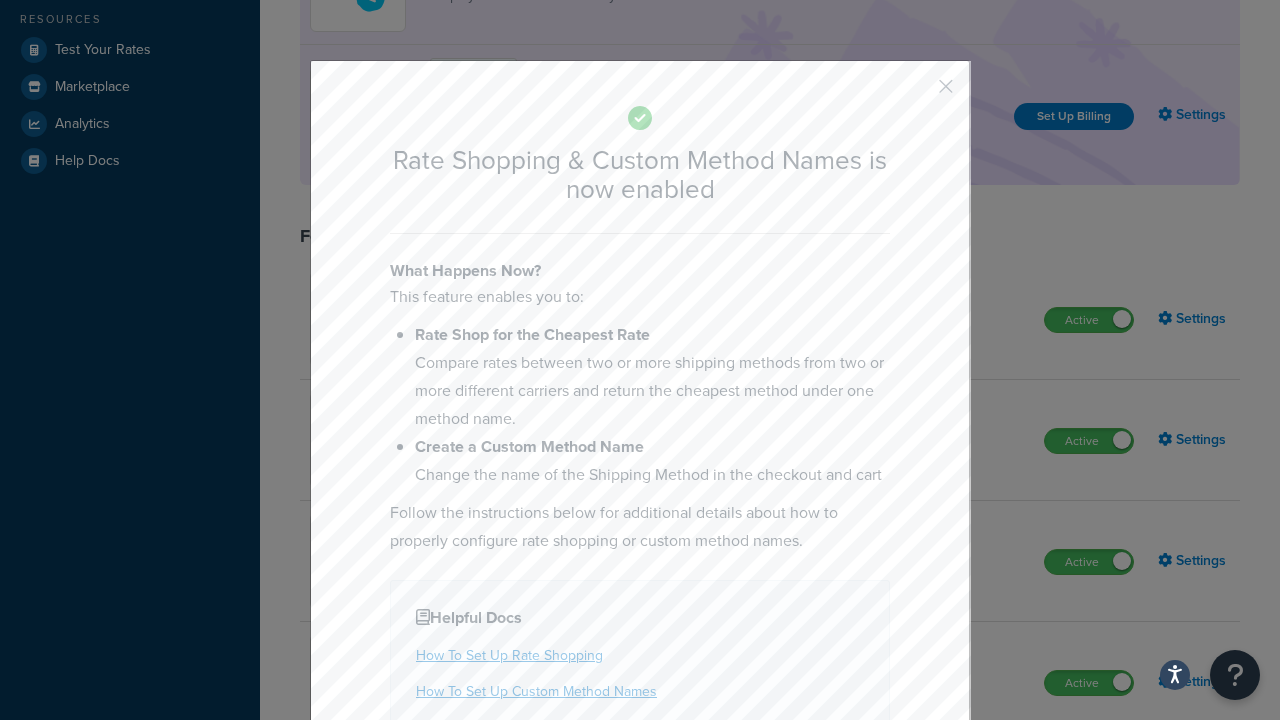 click at bounding box center (916, 93) 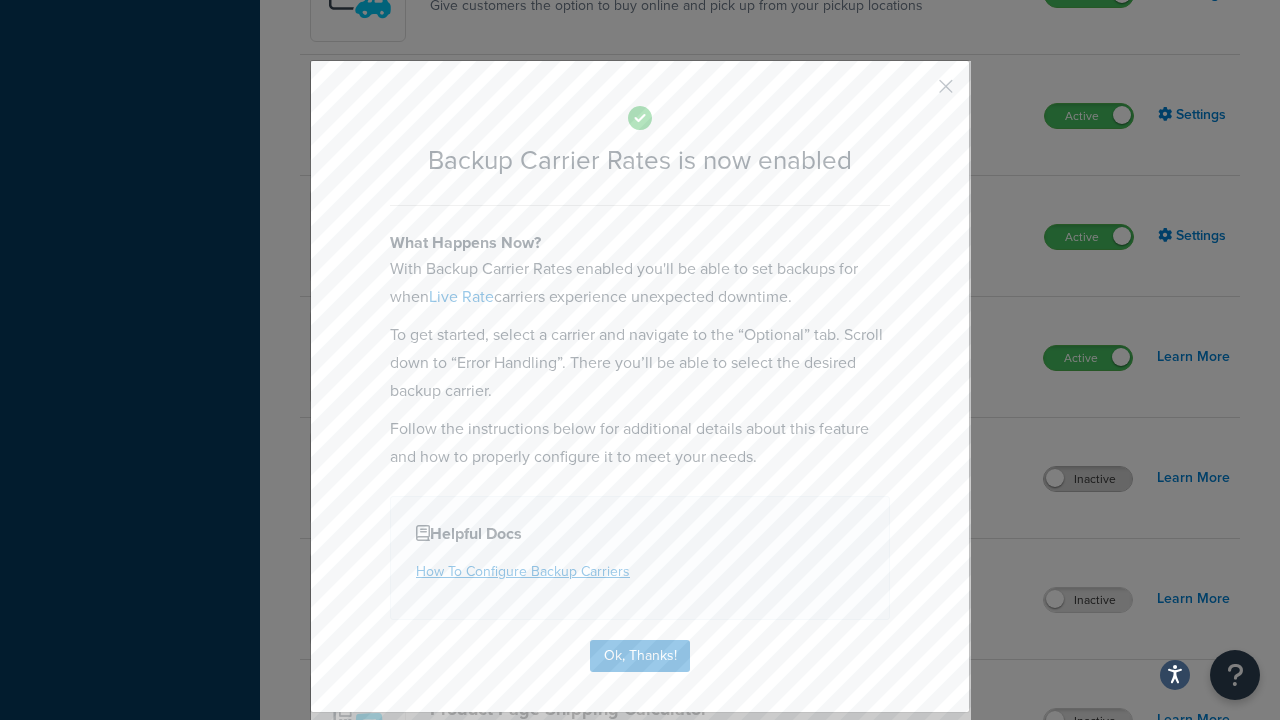 click at bounding box center (916, 93) 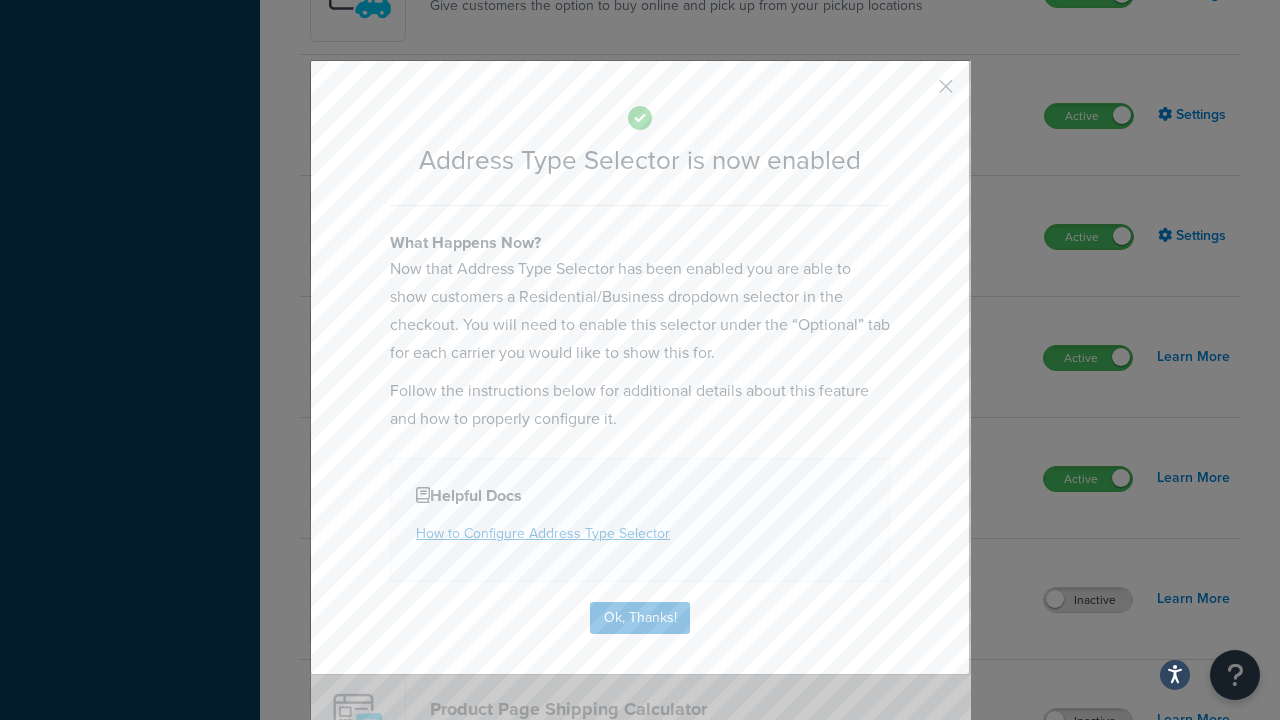 click at bounding box center [916, 93] 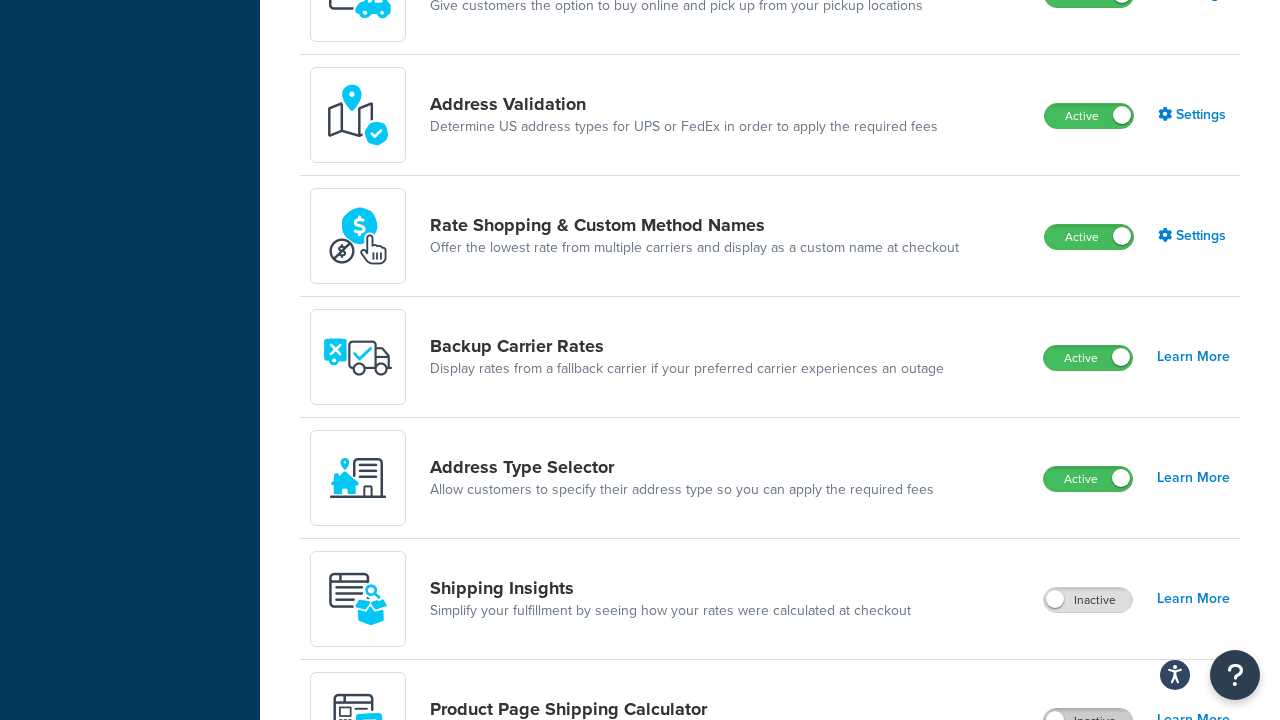 click on "Inactive" at bounding box center [1088, 721] 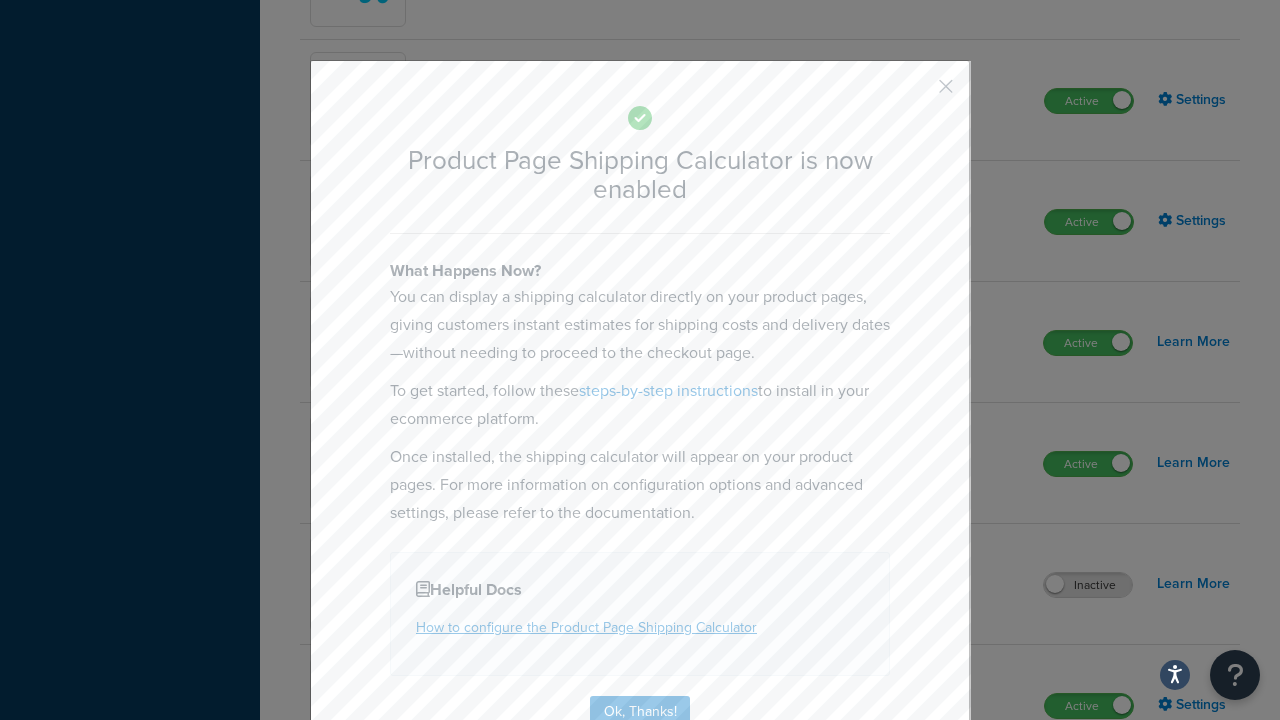 click at bounding box center [916, 93] 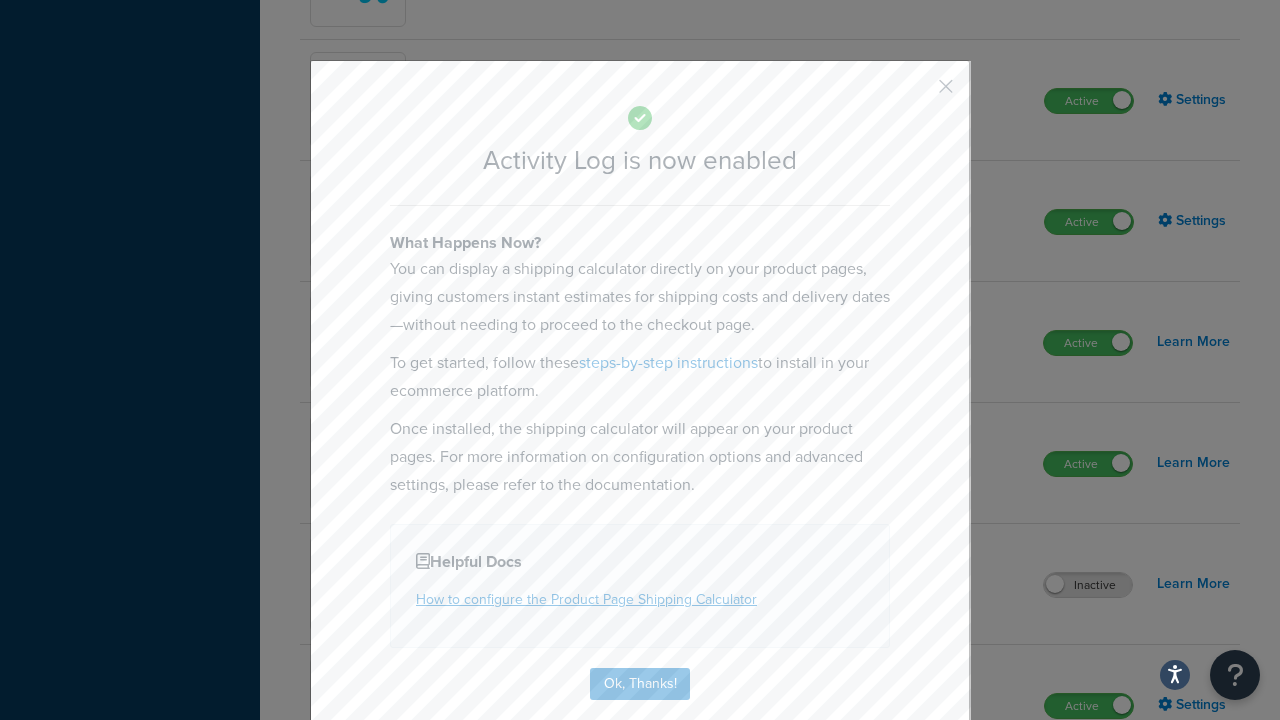 scroll, scrollTop: 1497, scrollLeft: 0, axis: vertical 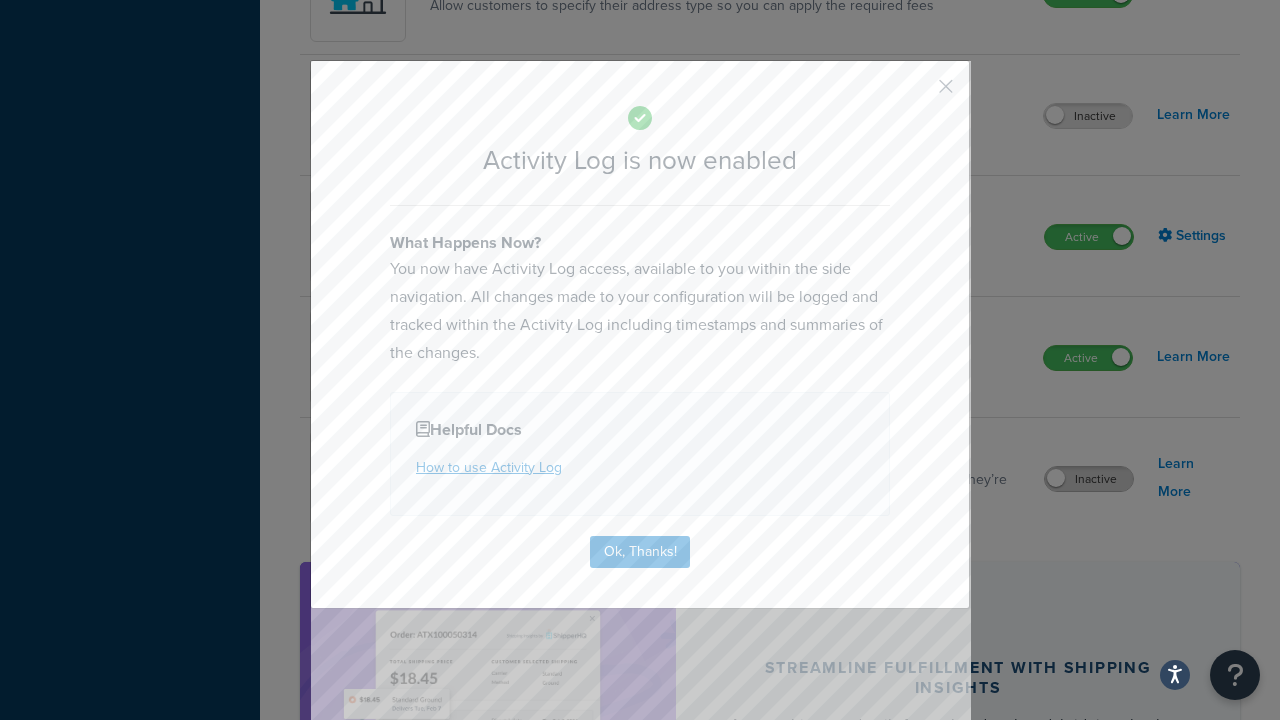 click at bounding box center [916, 93] 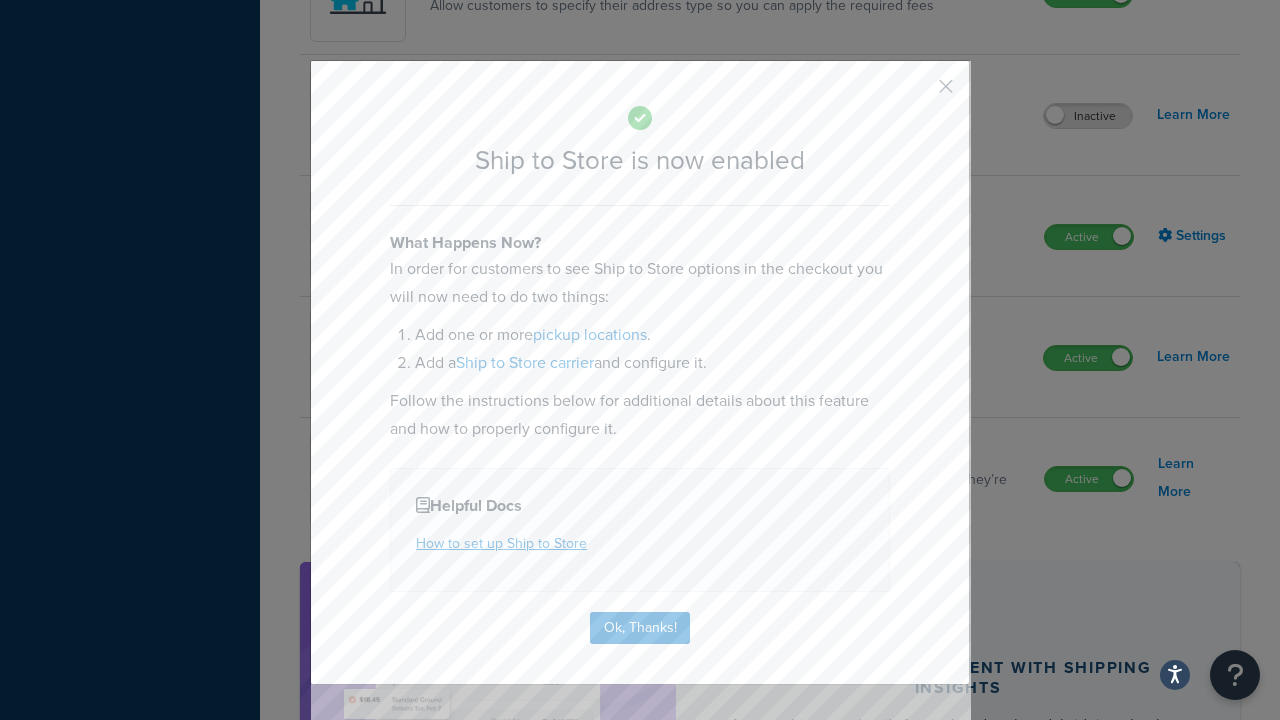 click at bounding box center [916, 93] 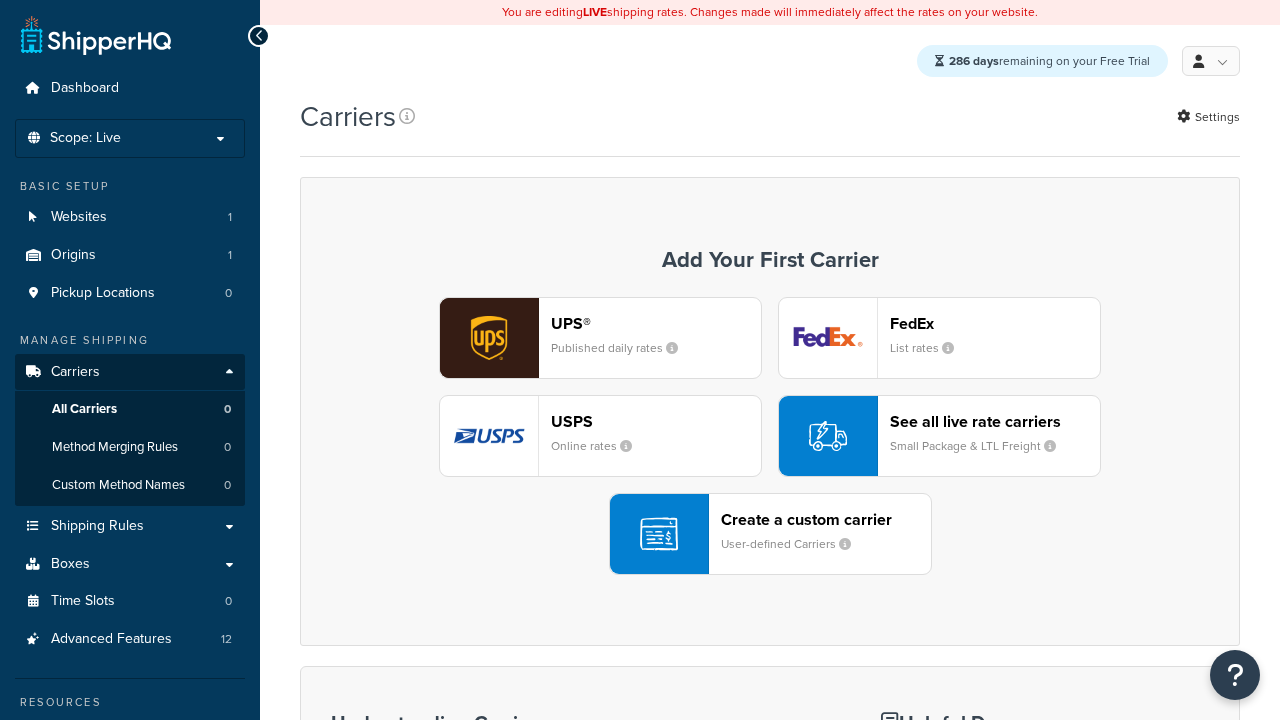 scroll, scrollTop: 0, scrollLeft: 0, axis: both 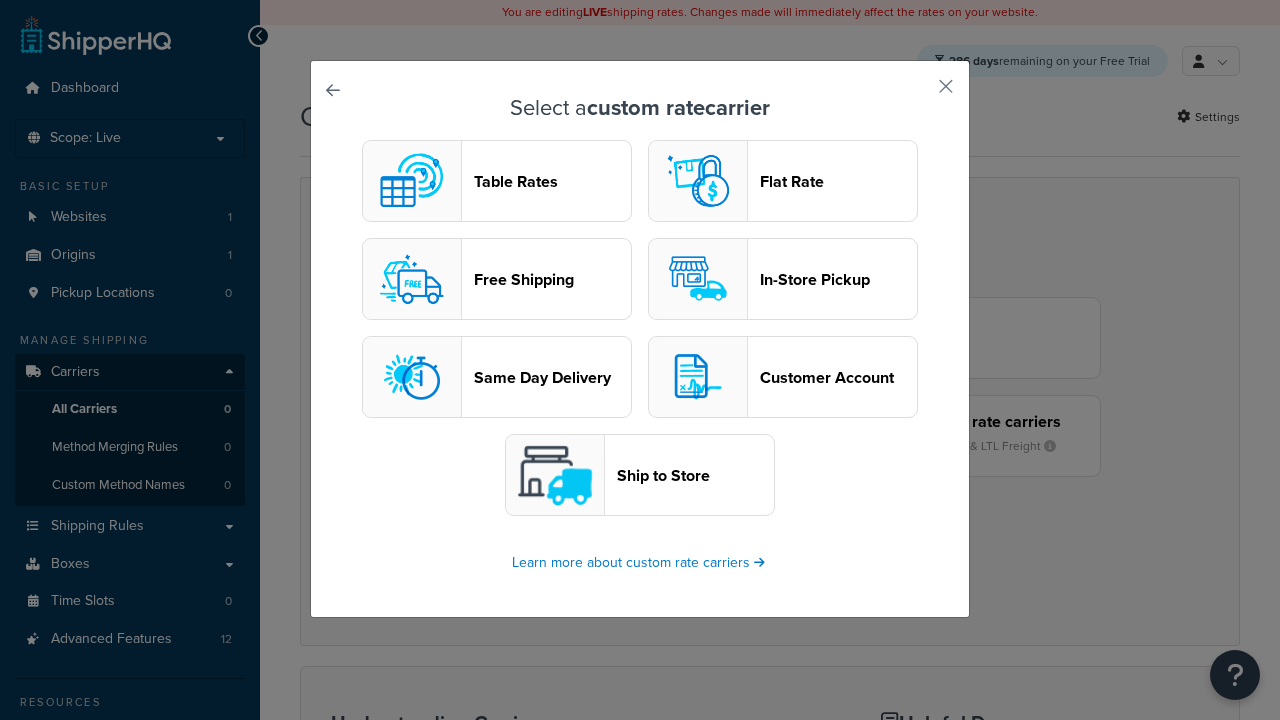 click on "In-Store Pickup" at bounding box center [838, 279] 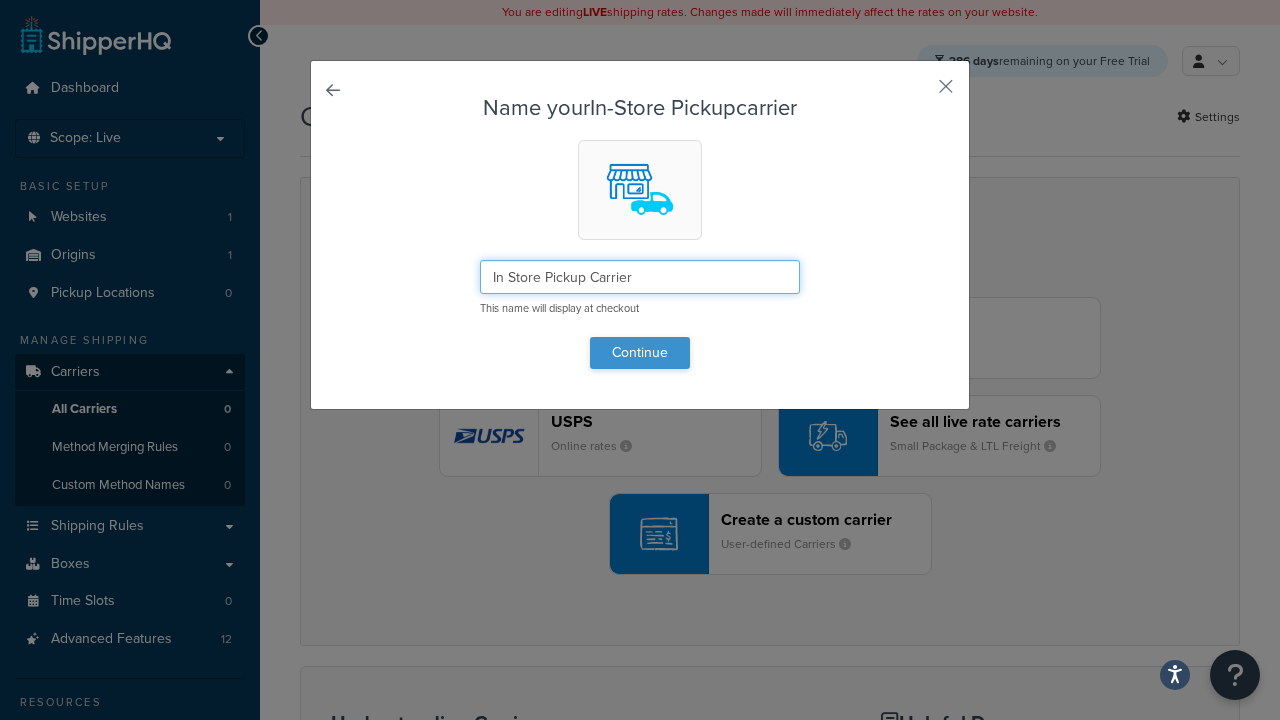 type on "In Store Pickup Carrier" 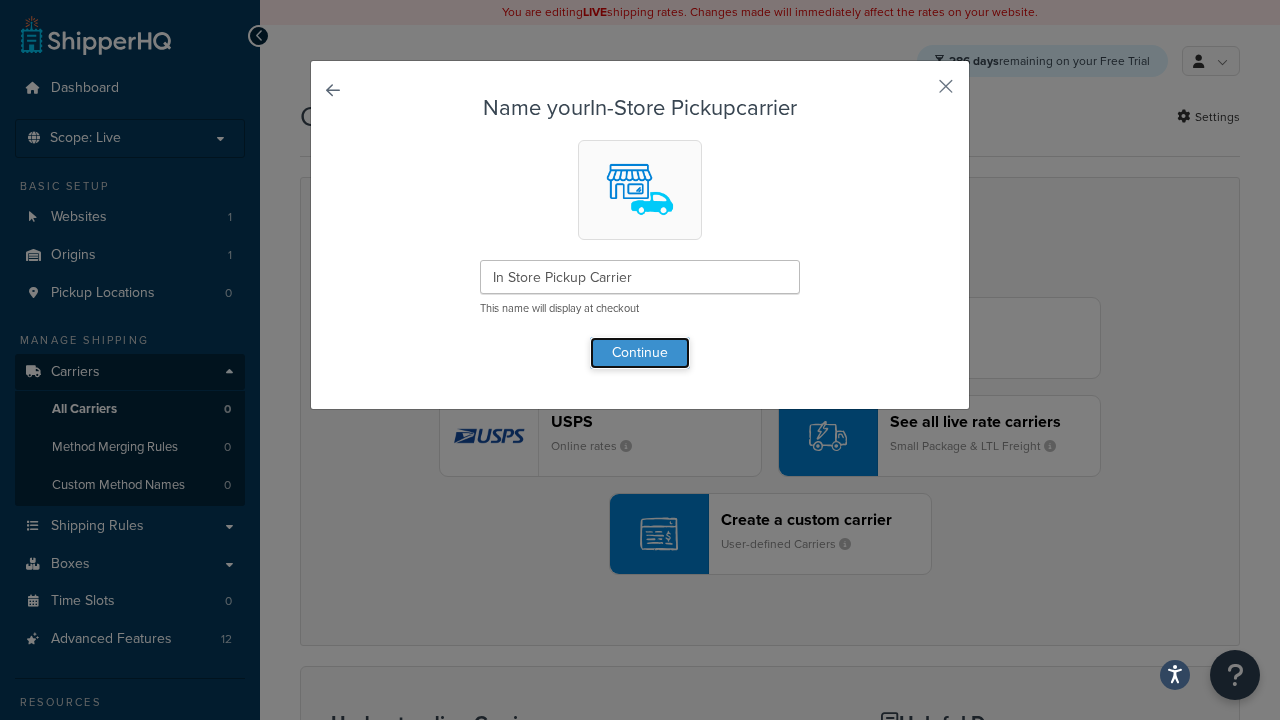 click on "Continue" at bounding box center [640, 353] 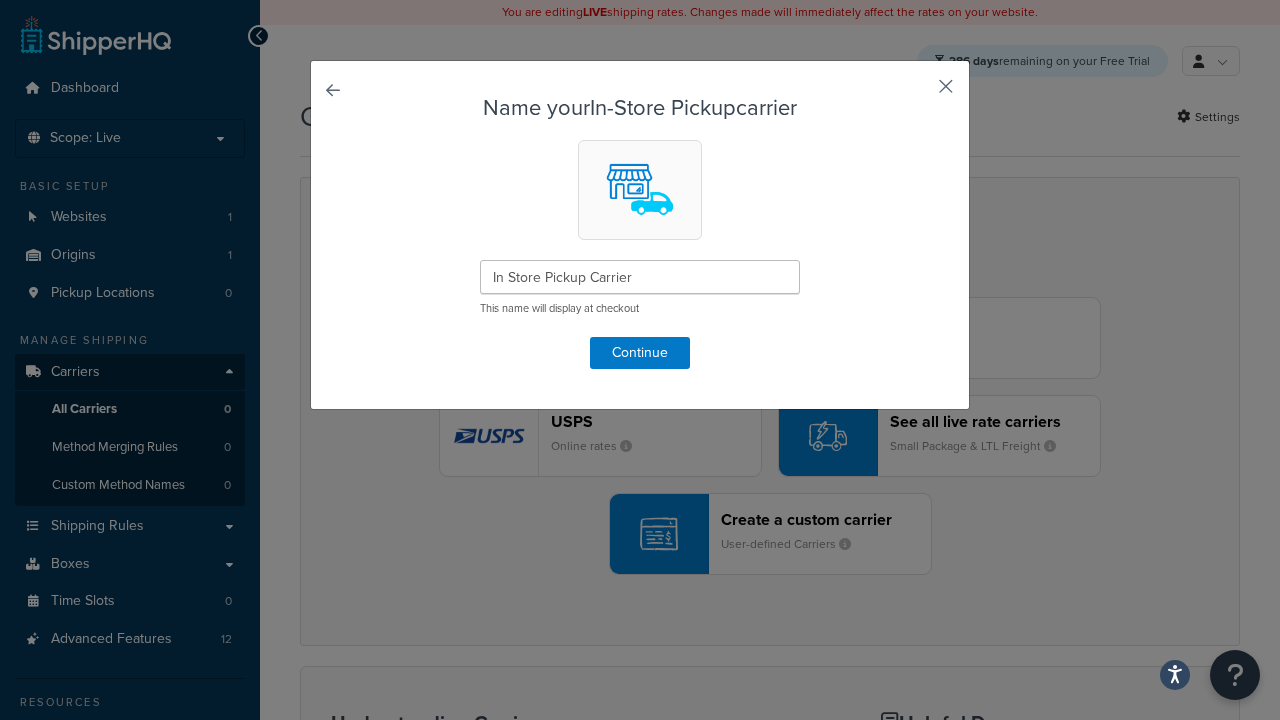 click at bounding box center [916, 93] 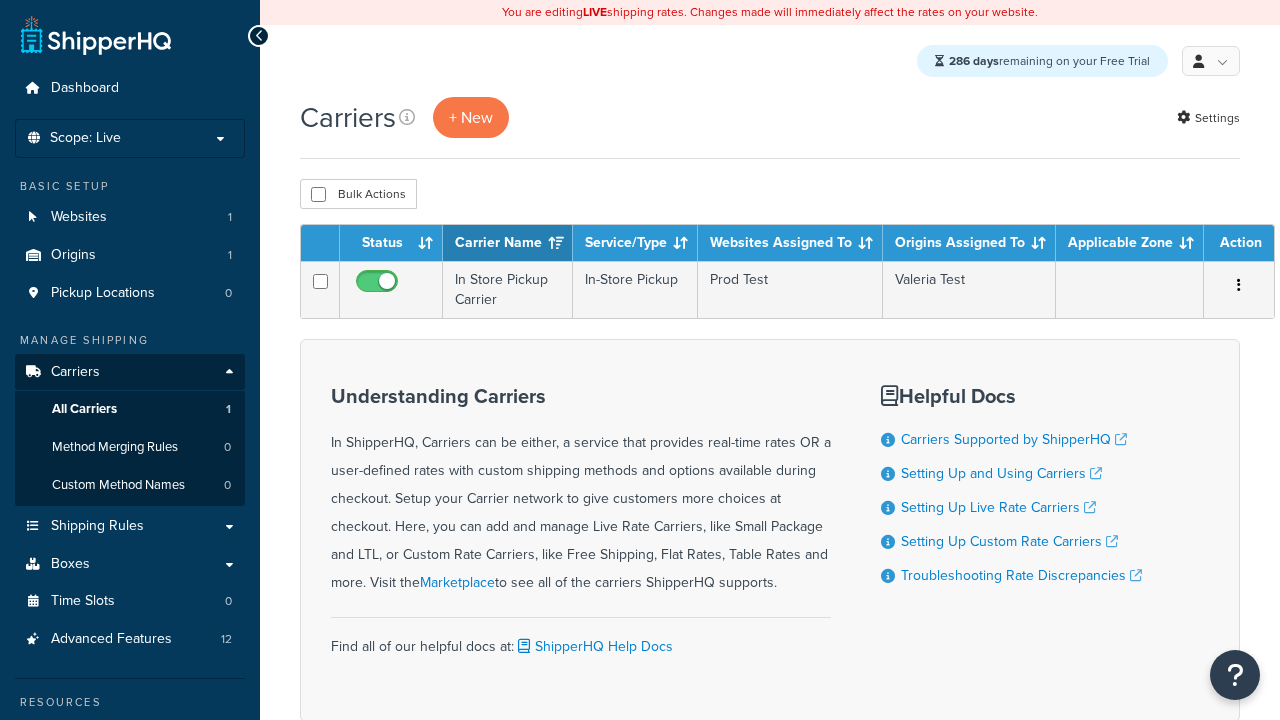 scroll, scrollTop: 0, scrollLeft: 0, axis: both 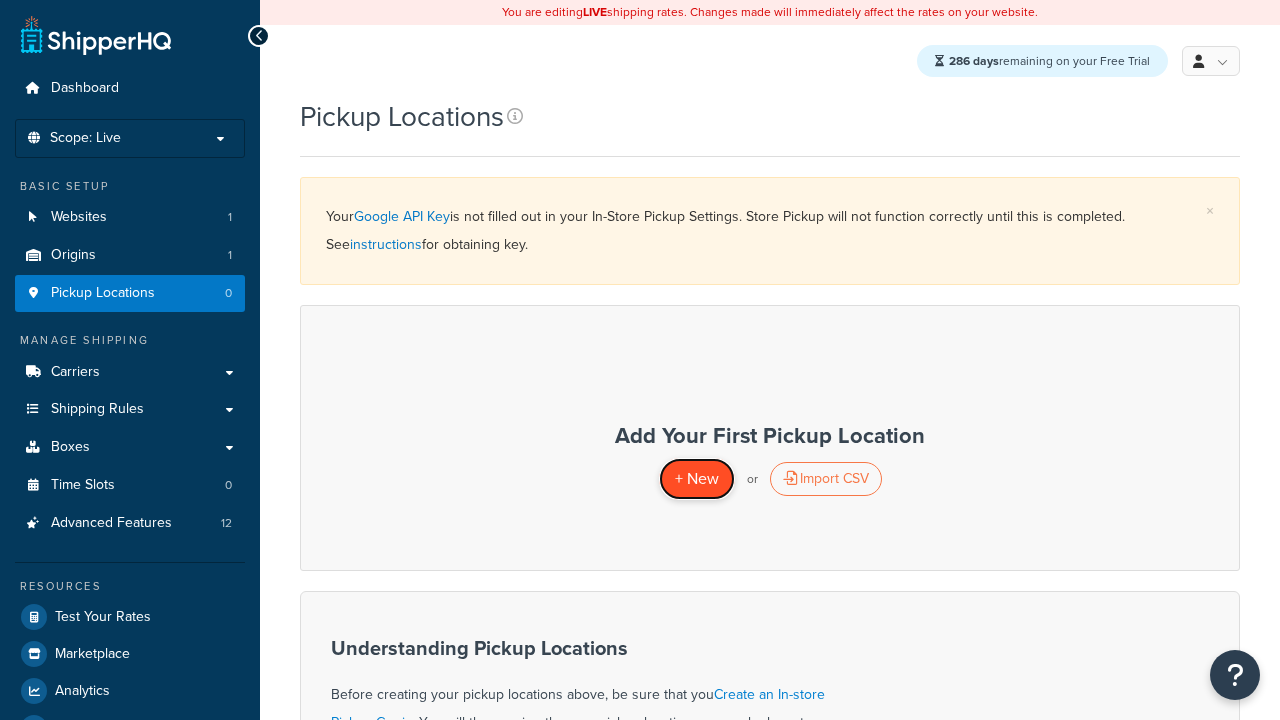 click on "+ New" at bounding box center (697, 478) 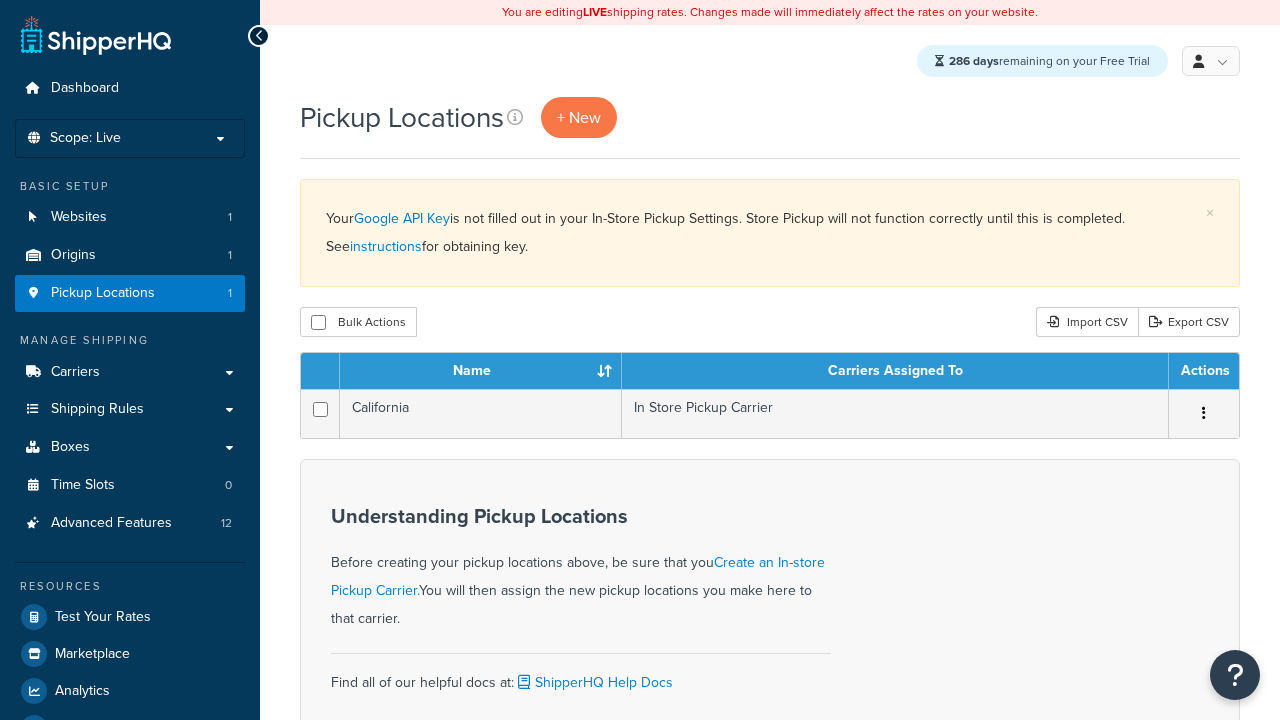 scroll, scrollTop: 0, scrollLeft: 0, axis: both 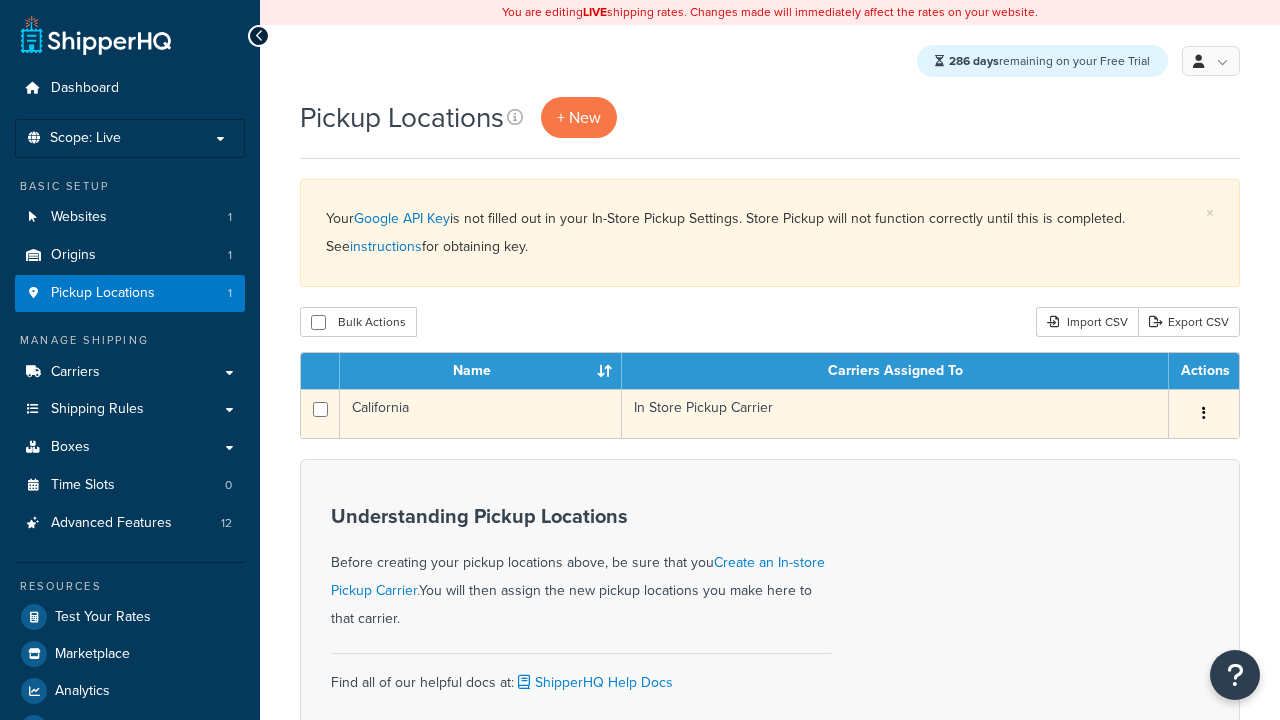 click at bounding box center [1204, 413] 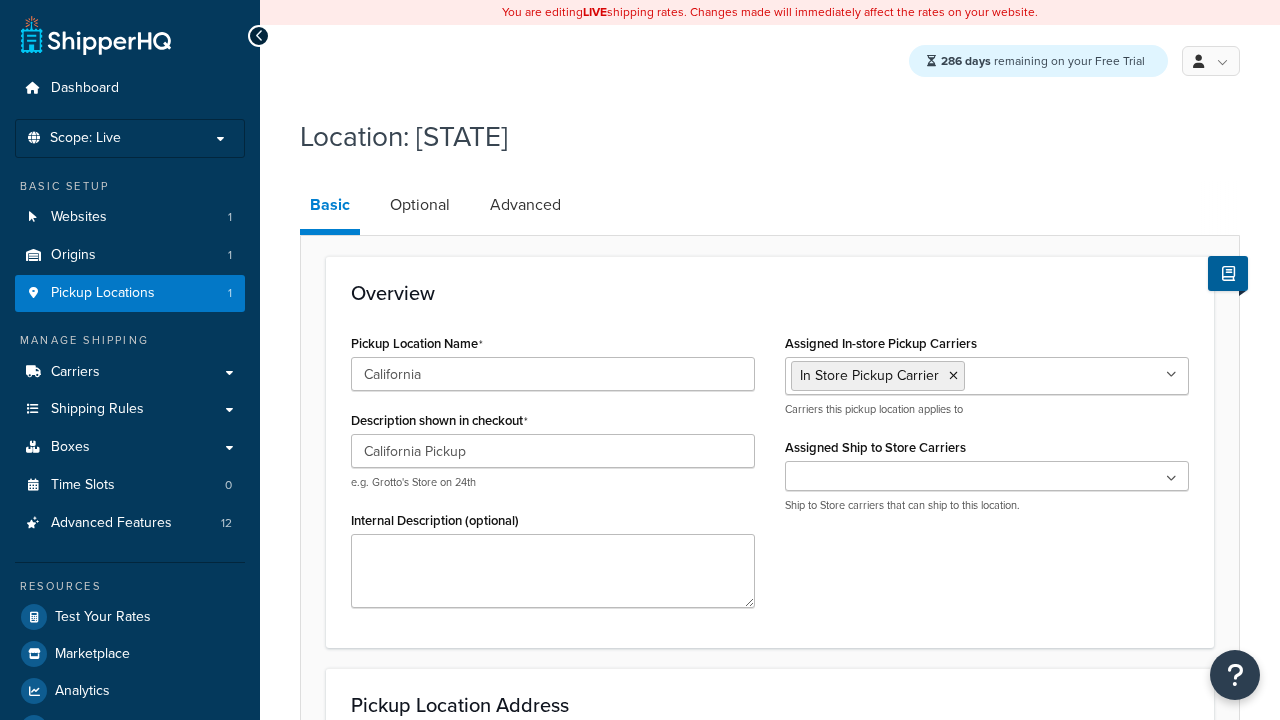 select on "5" 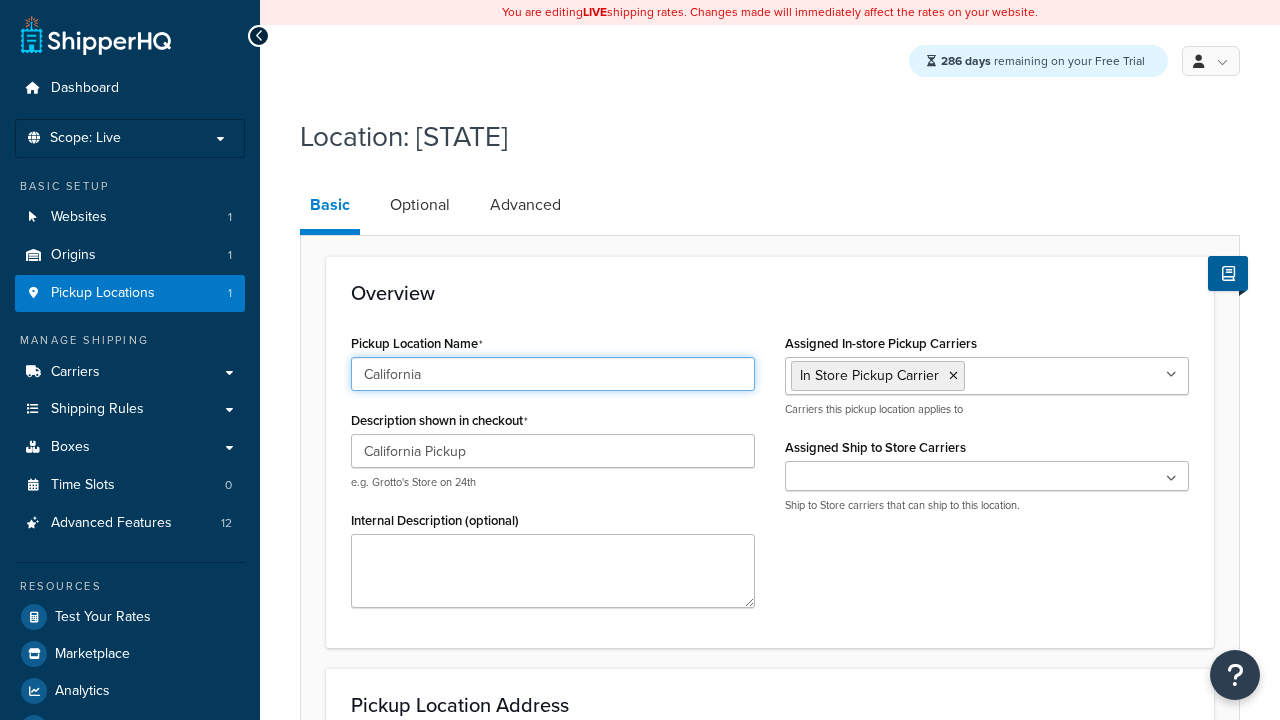 scroll, scrollTop: 737, scrollLeft: 0, axis: vertical 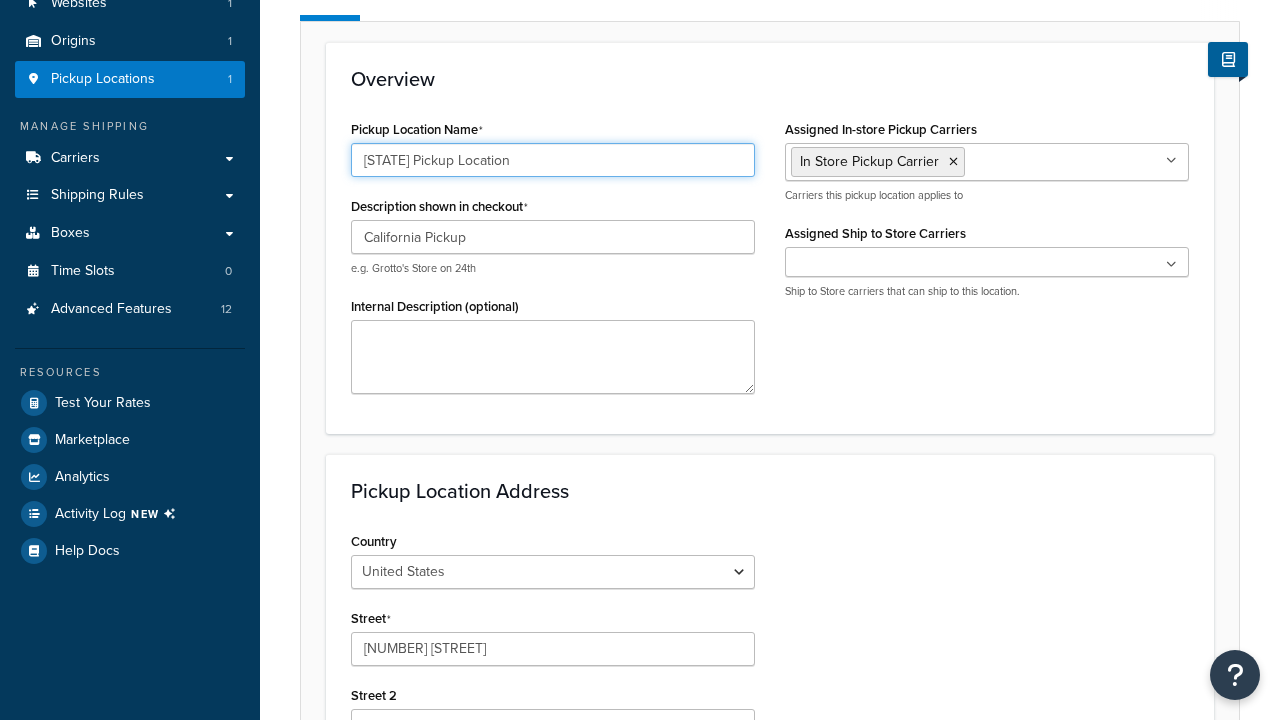 type on "CA Pickup Location" 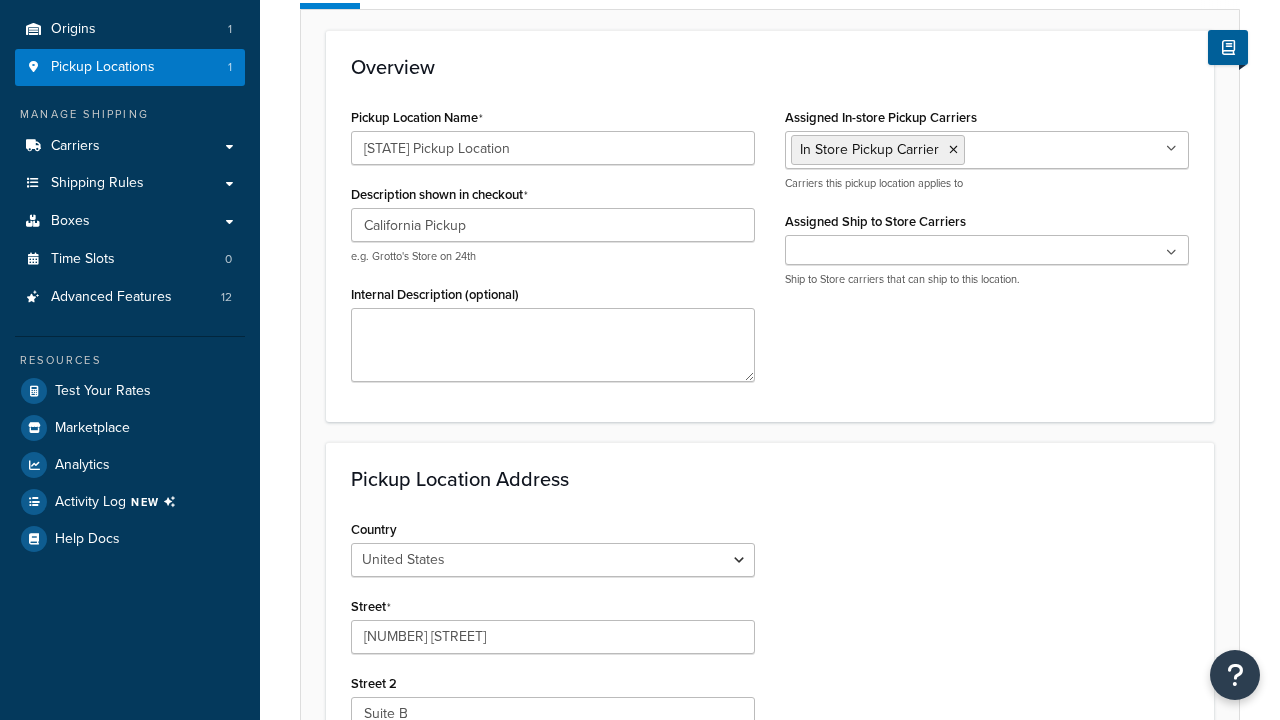 click on "Save" at bounding box center [759, 1088] 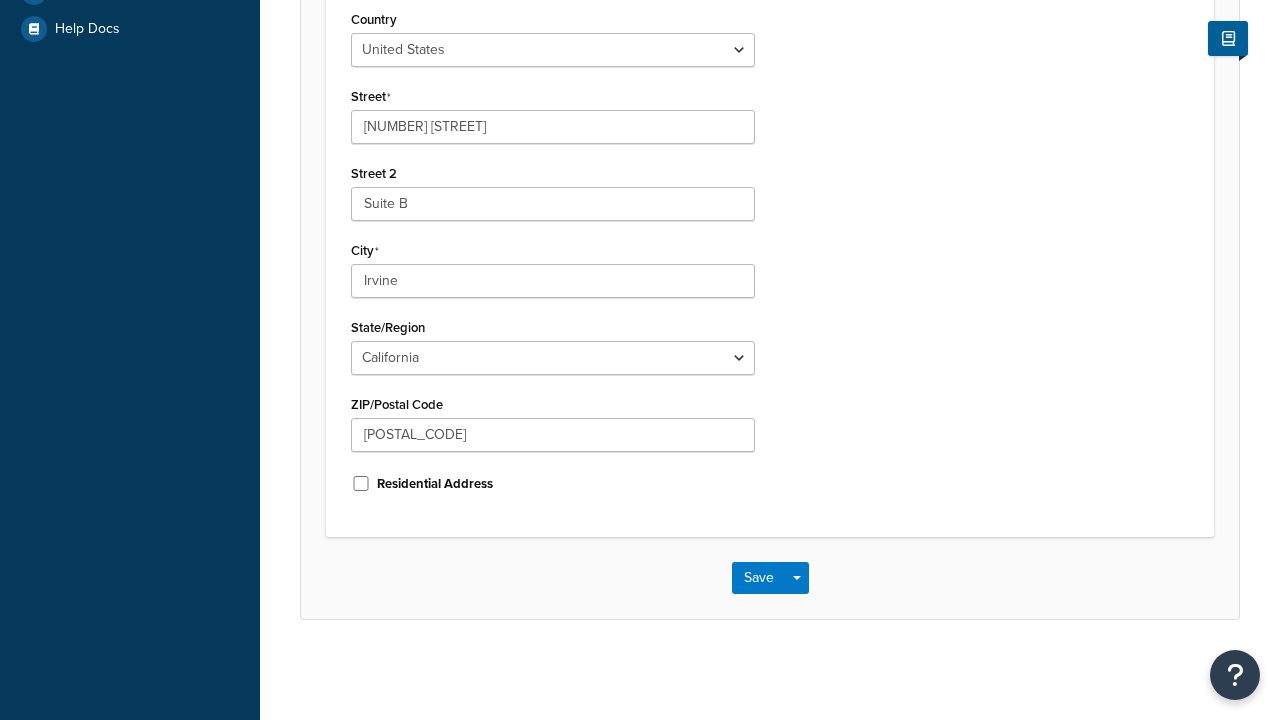 scroll, scrollTop: 0, scrollLeft: 0, axis: both 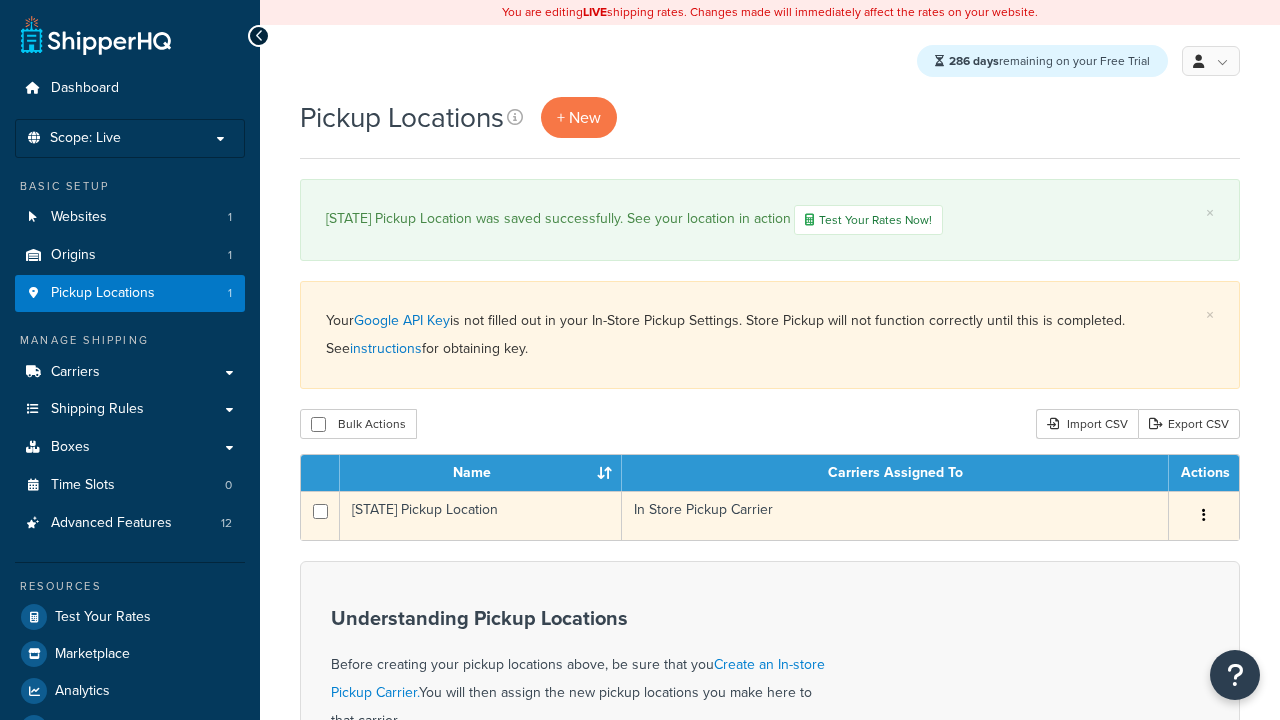 click at bounding box center [1204, 515] 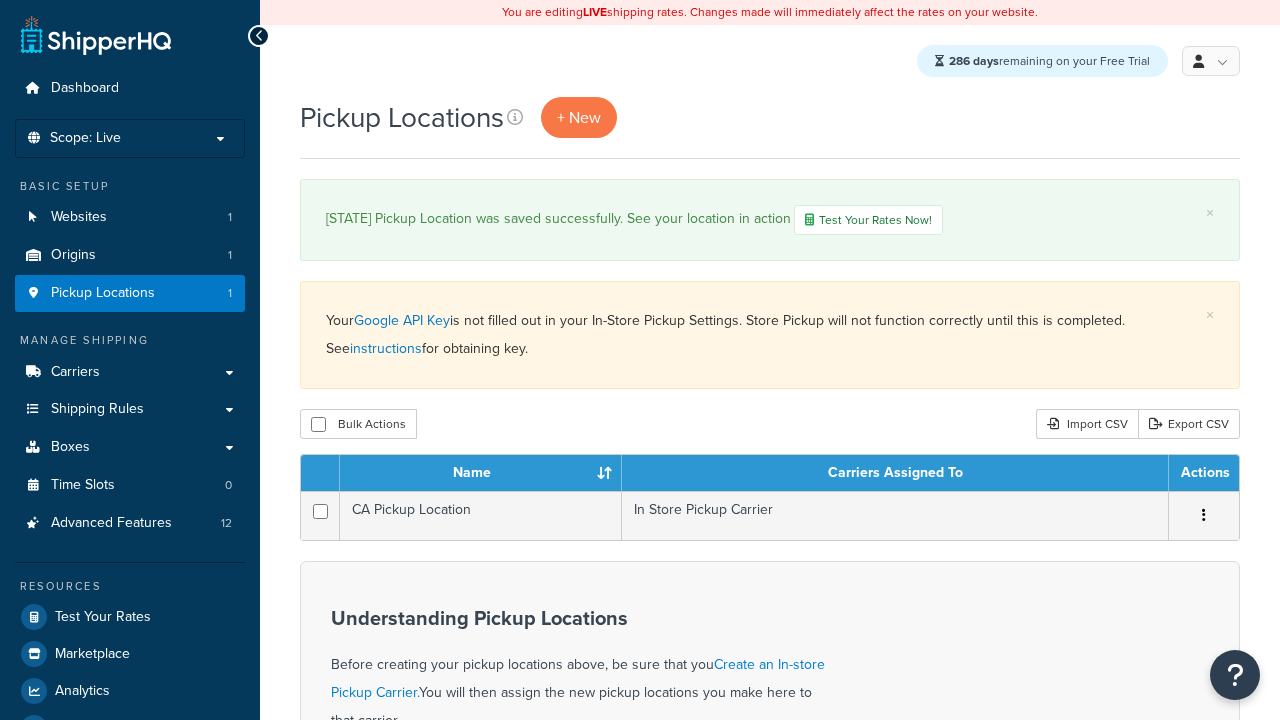 scroll, scrollTop: 0, scrollLeft: 0, axis: both 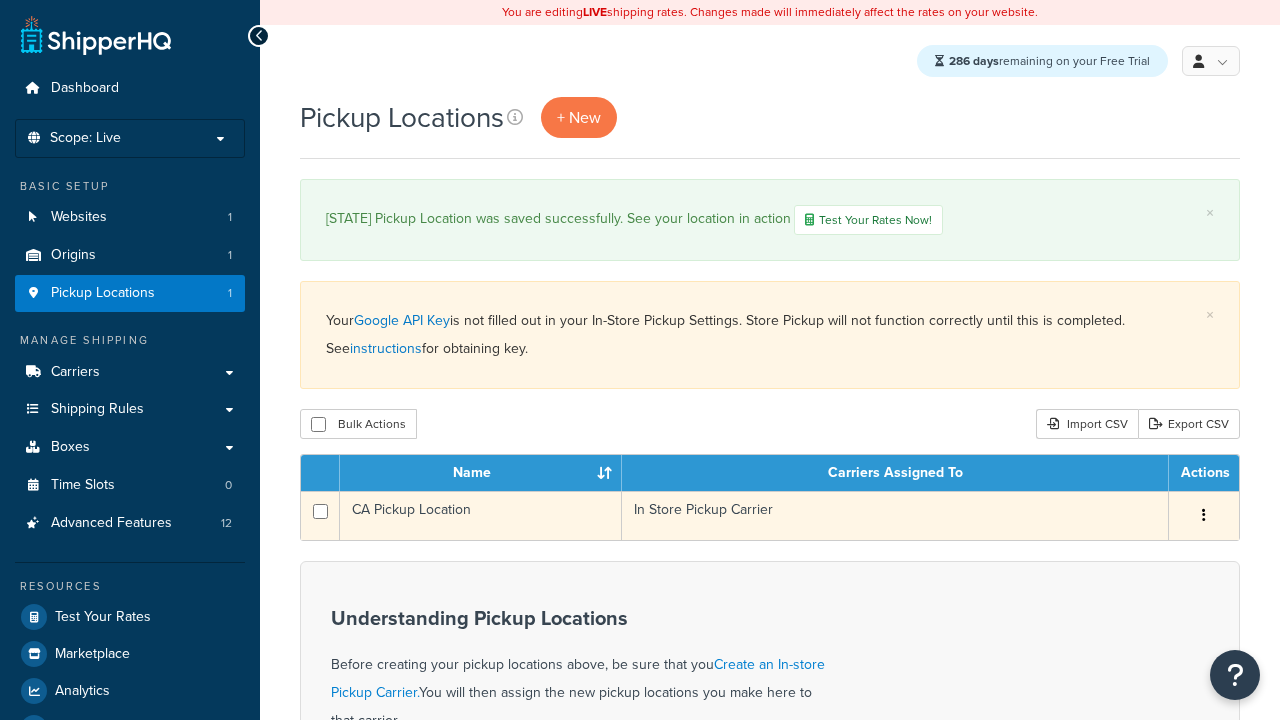 click at bounding box center (1204, 515) 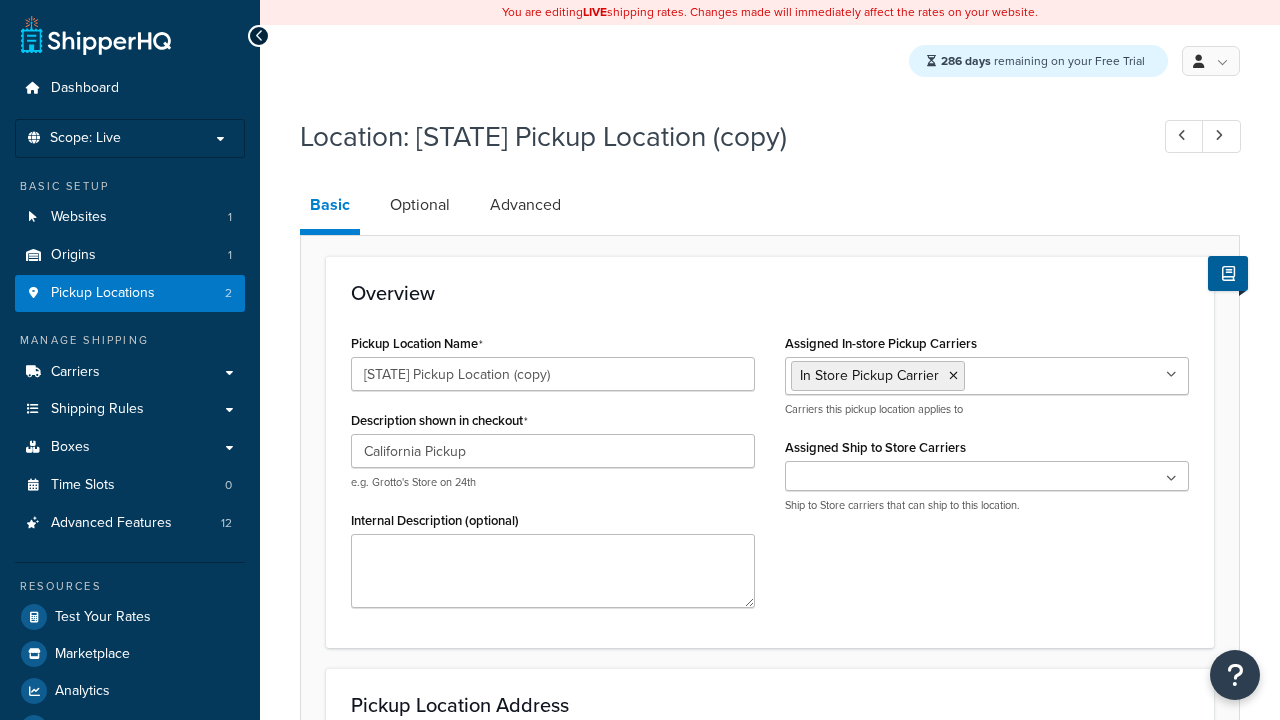 select on "5" 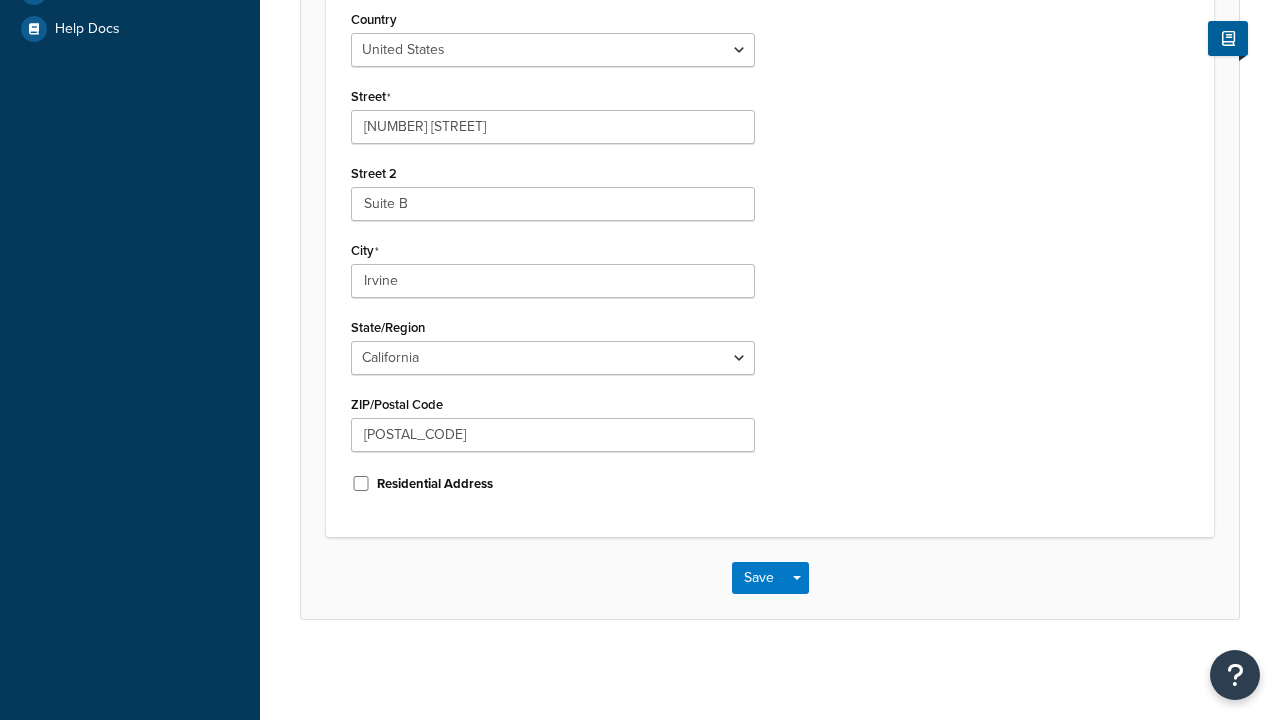scroll, scrollTop: 0, scrollLeft: 0, axis: both 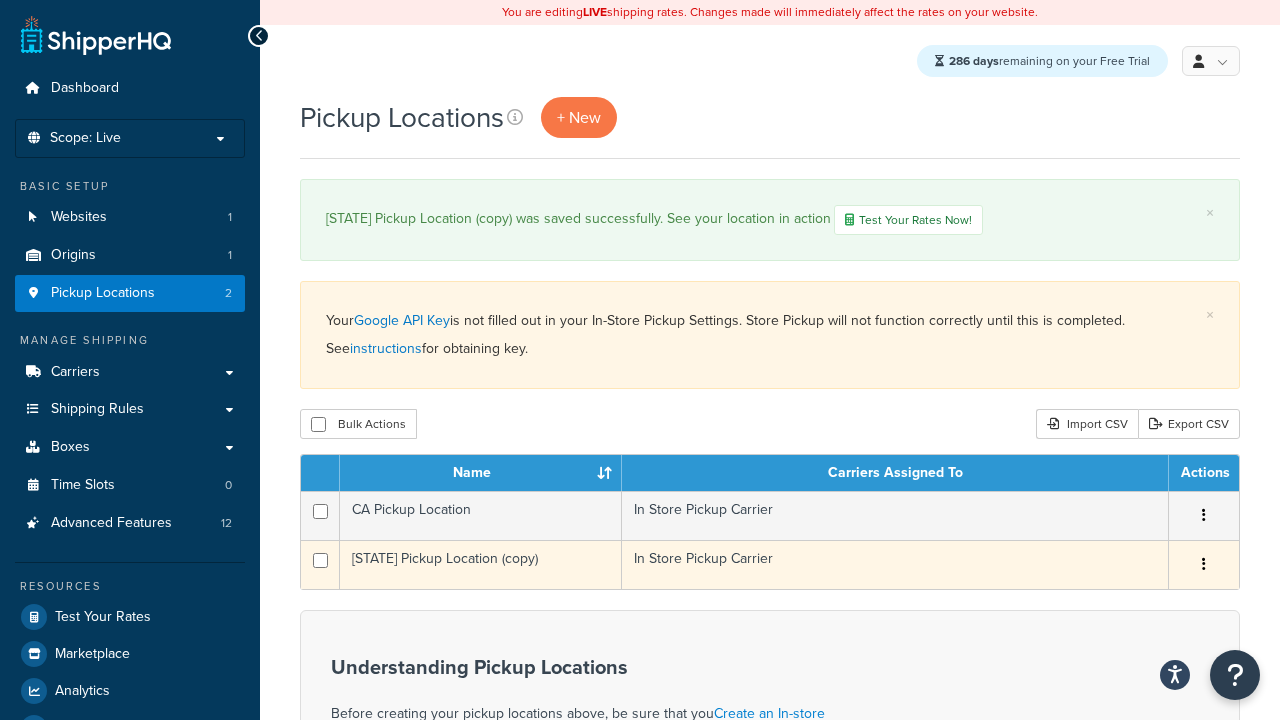 click at bounding box center [1204, 564] 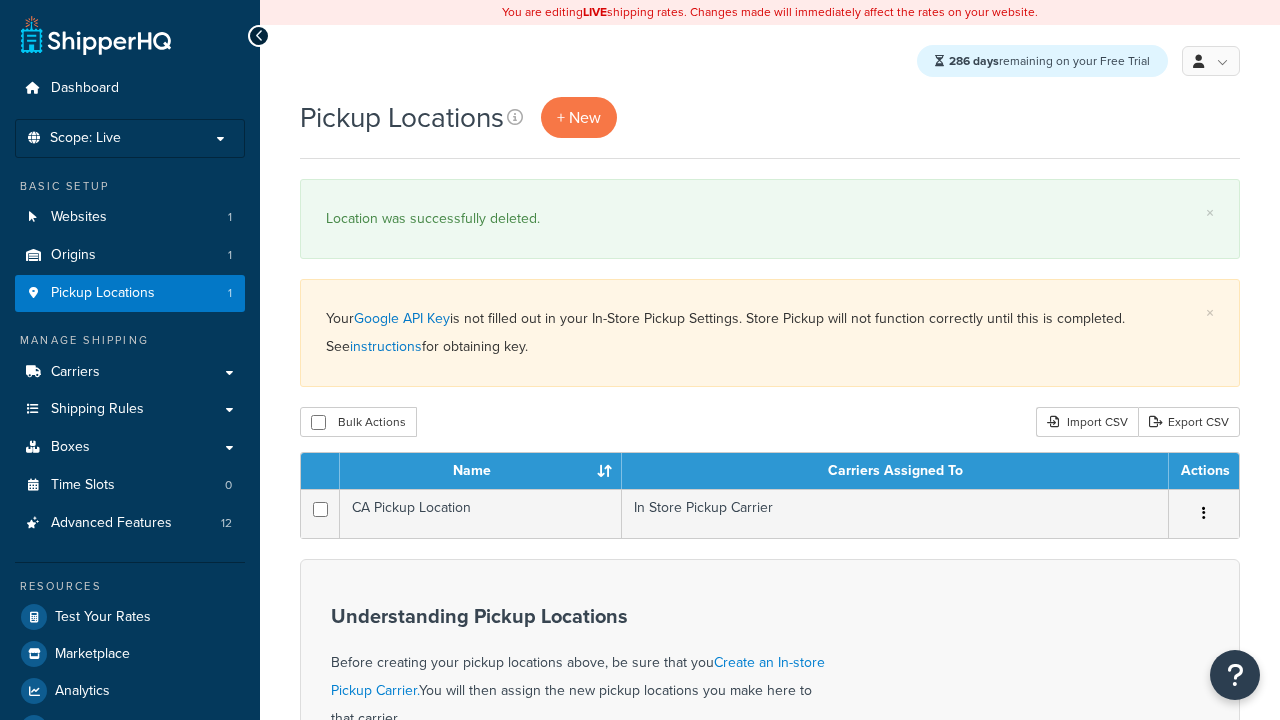 scroll, scrollTop: 0, scrollLeft: 0, axis: both 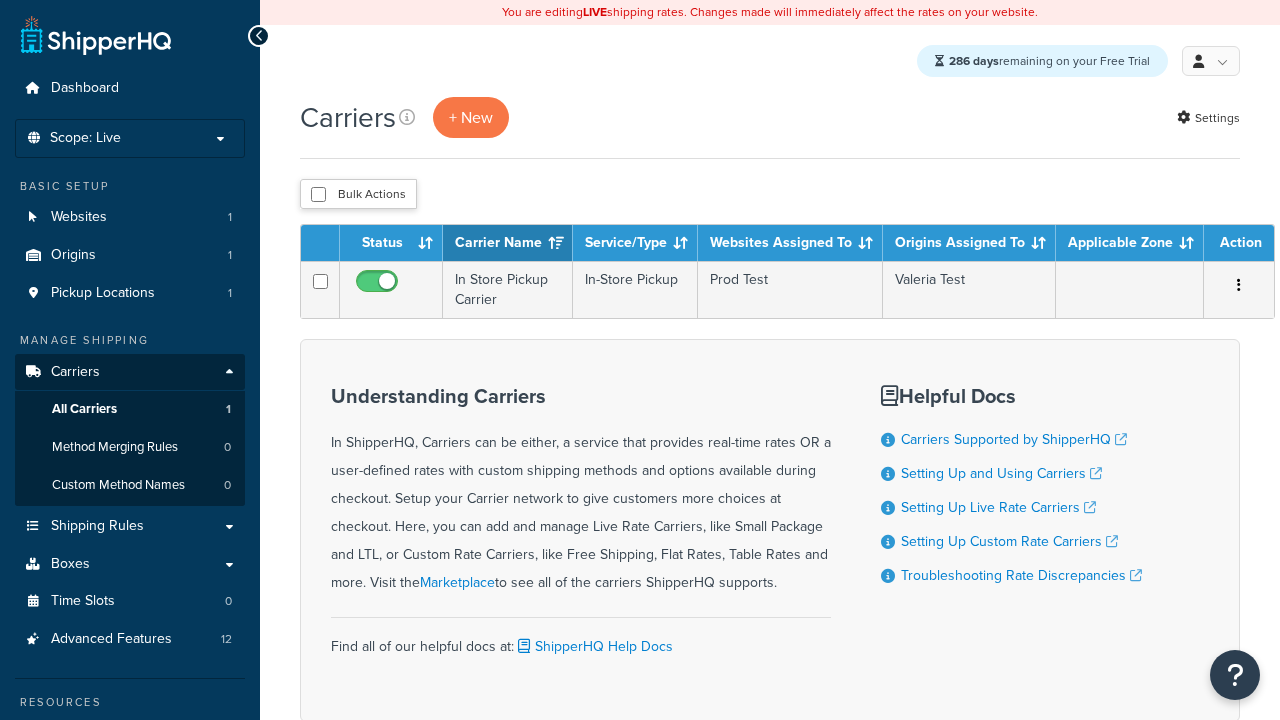 click at bounding box center [318, 194] 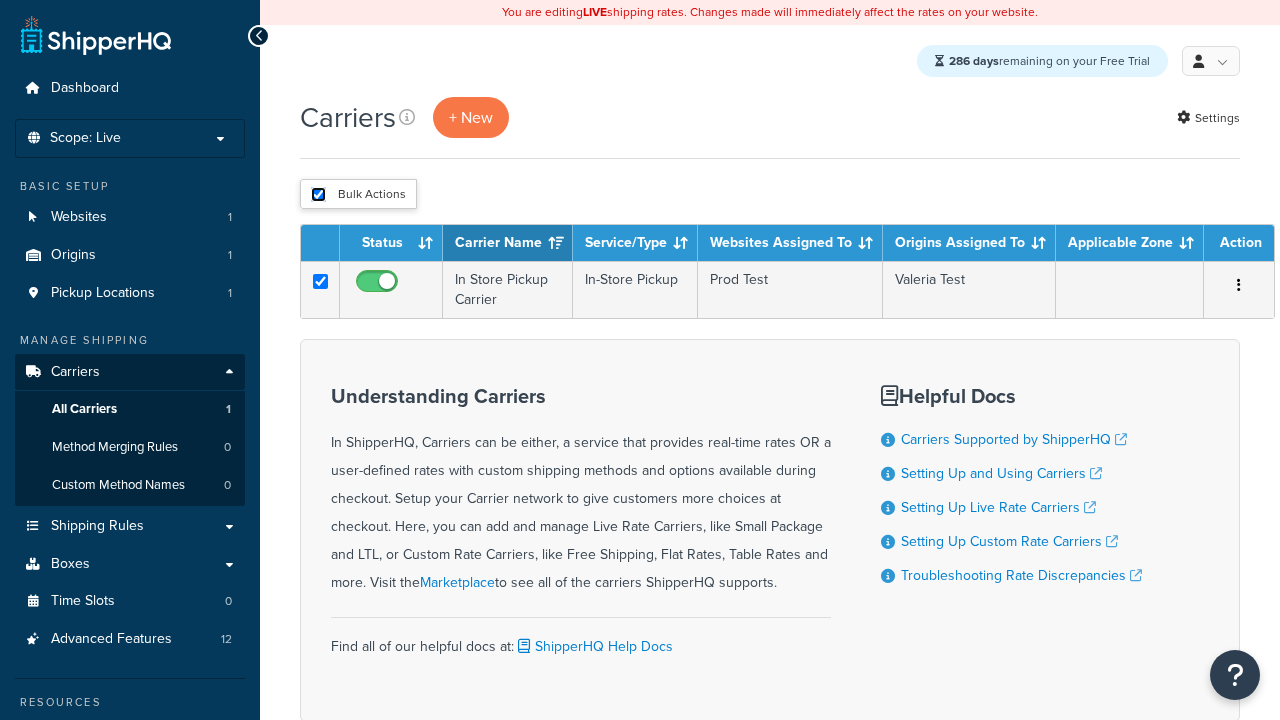 checkbox on "true" 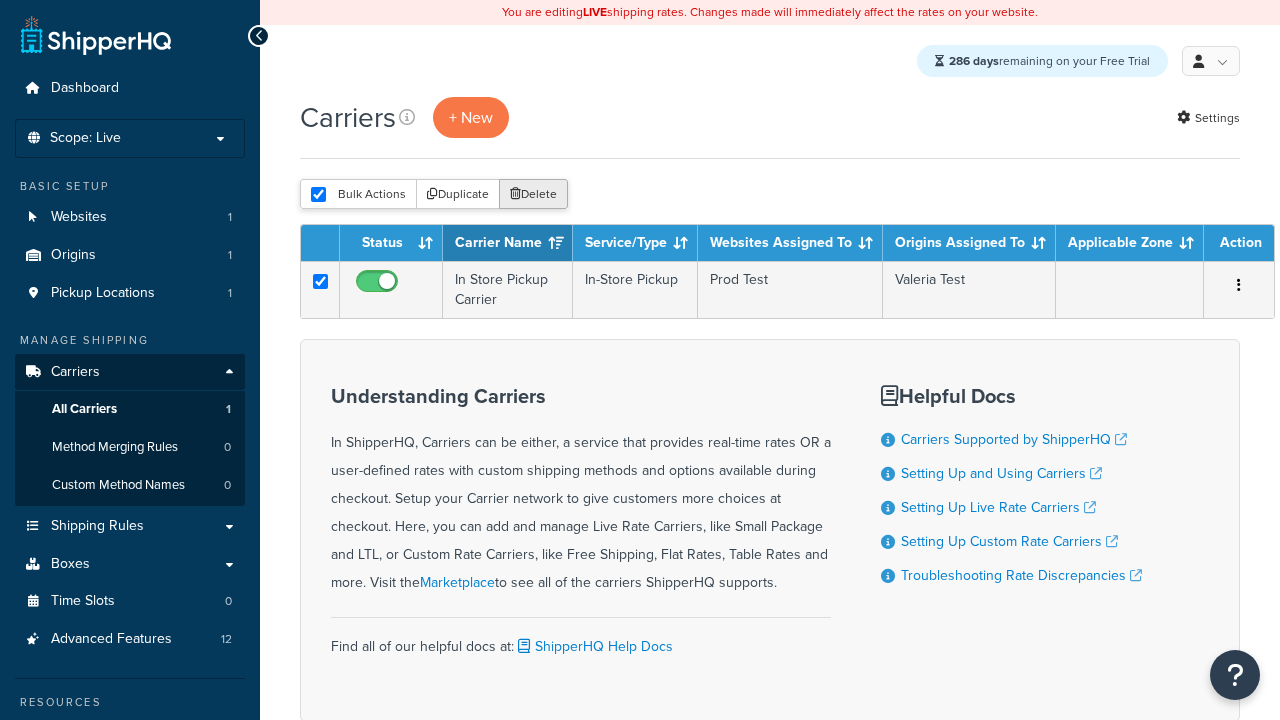 scroll, scrollTop: 0, scrollLeft: 0, axis: both 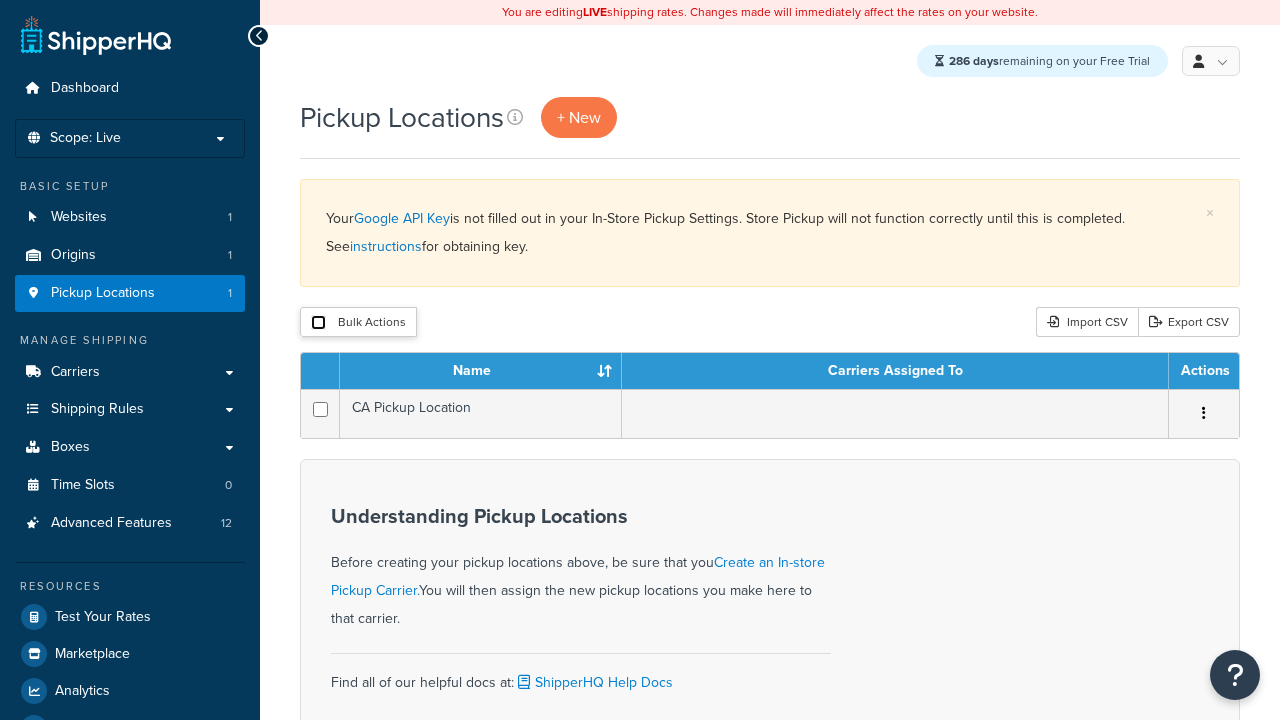 click at bounding box center (318, 322) 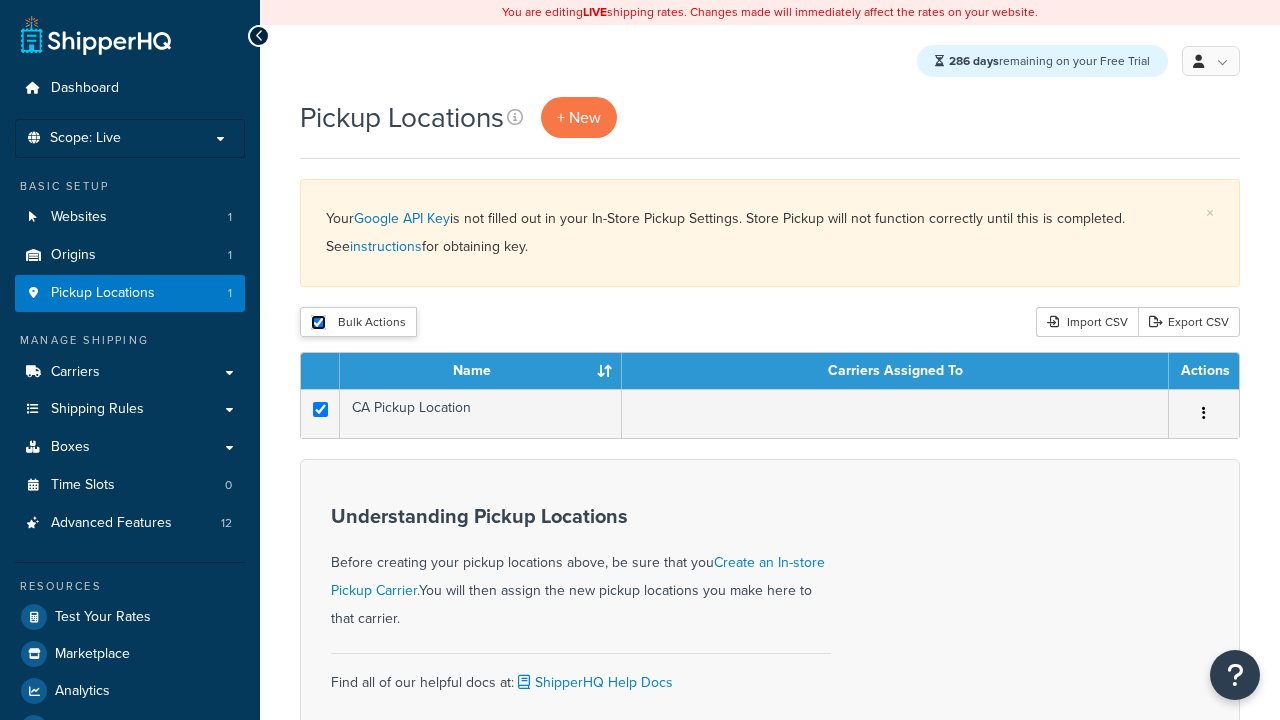 checkbox on "true" 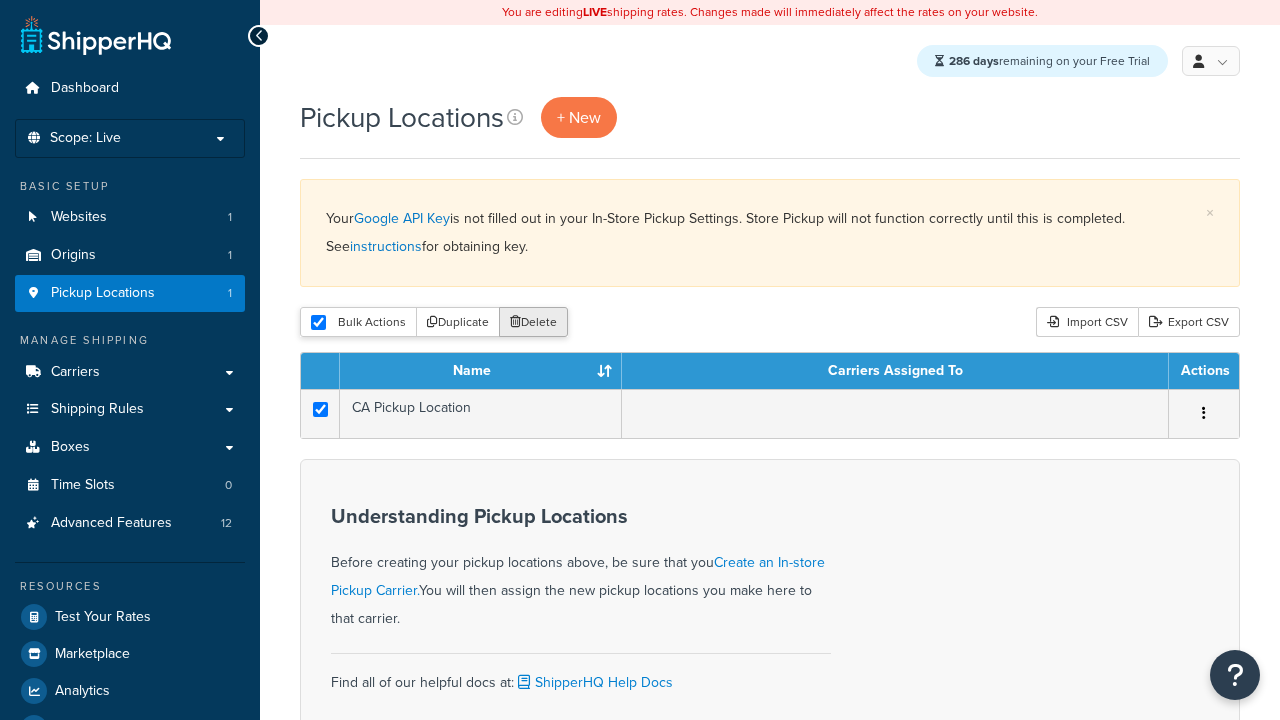 scroll, scrollTop: 0, scrollLeft: 0, axis: both 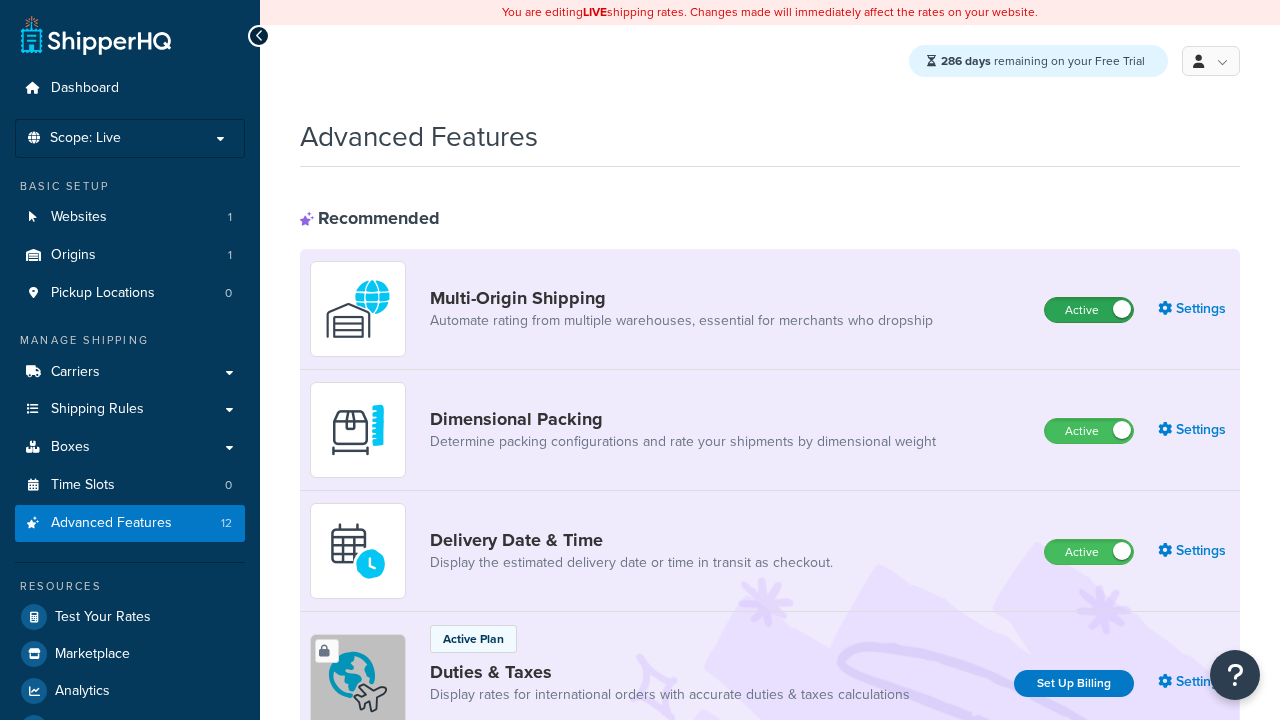 click on "Active" at bounding box center (1089, 310) 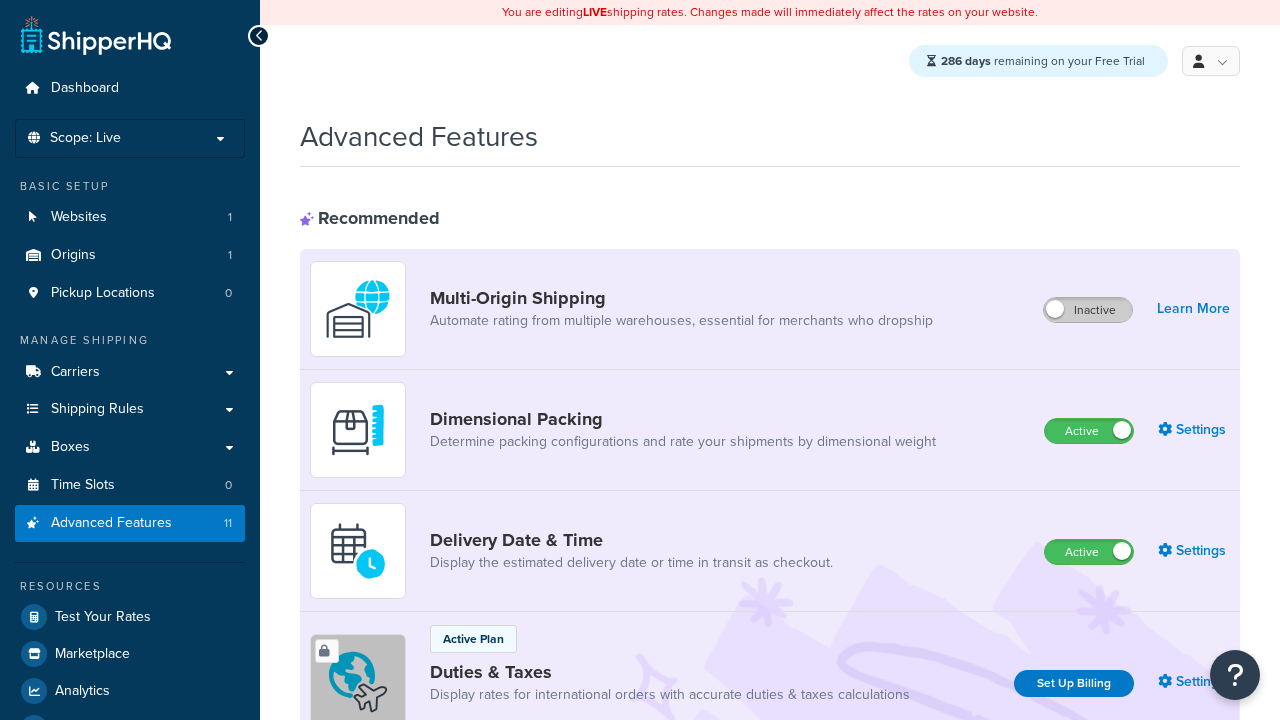 scroll, scrollTop: 0, scrollLeft: 0, axis: both 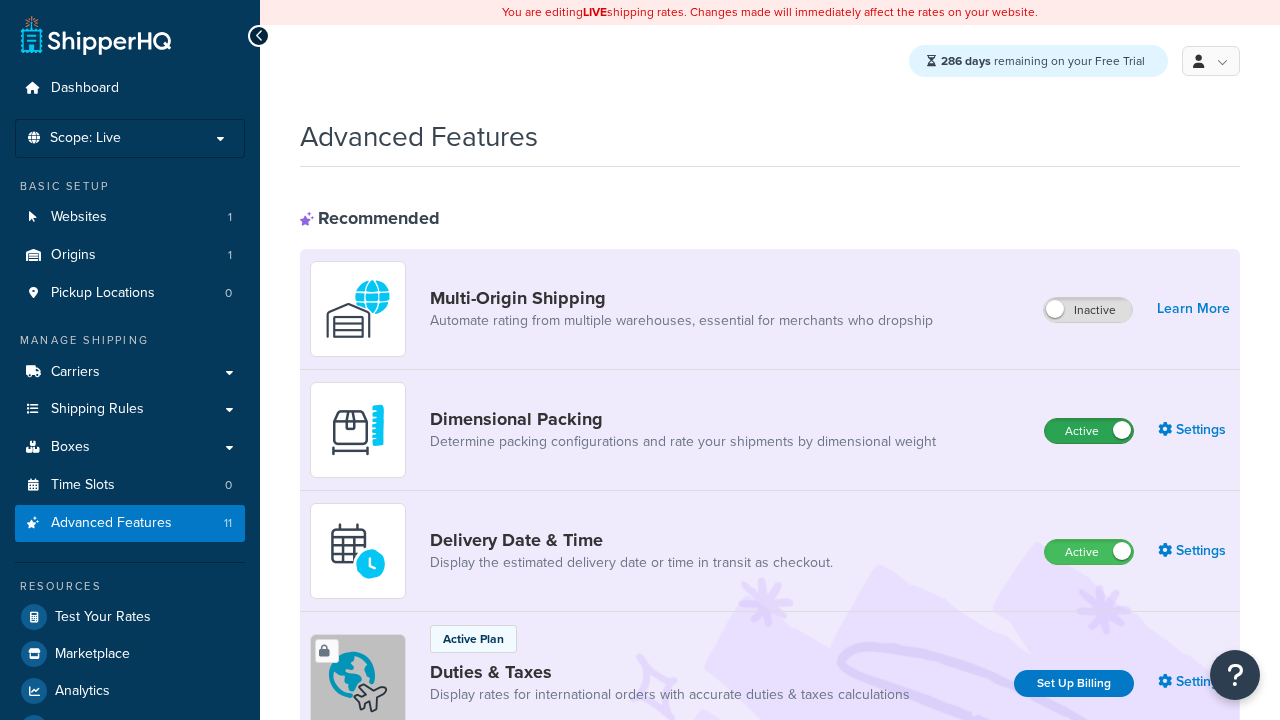 click on "Active" at bounding box center (1089, 431) 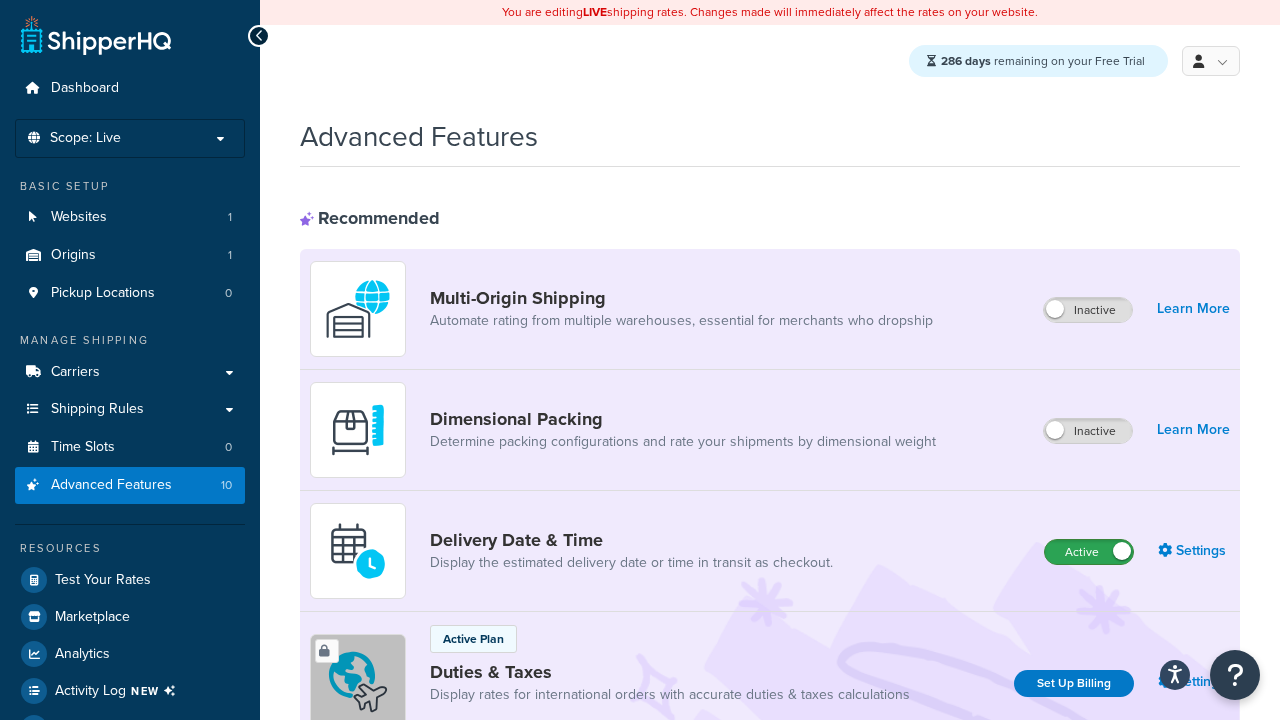 click on "Active" at bounding box center (1089, 552) 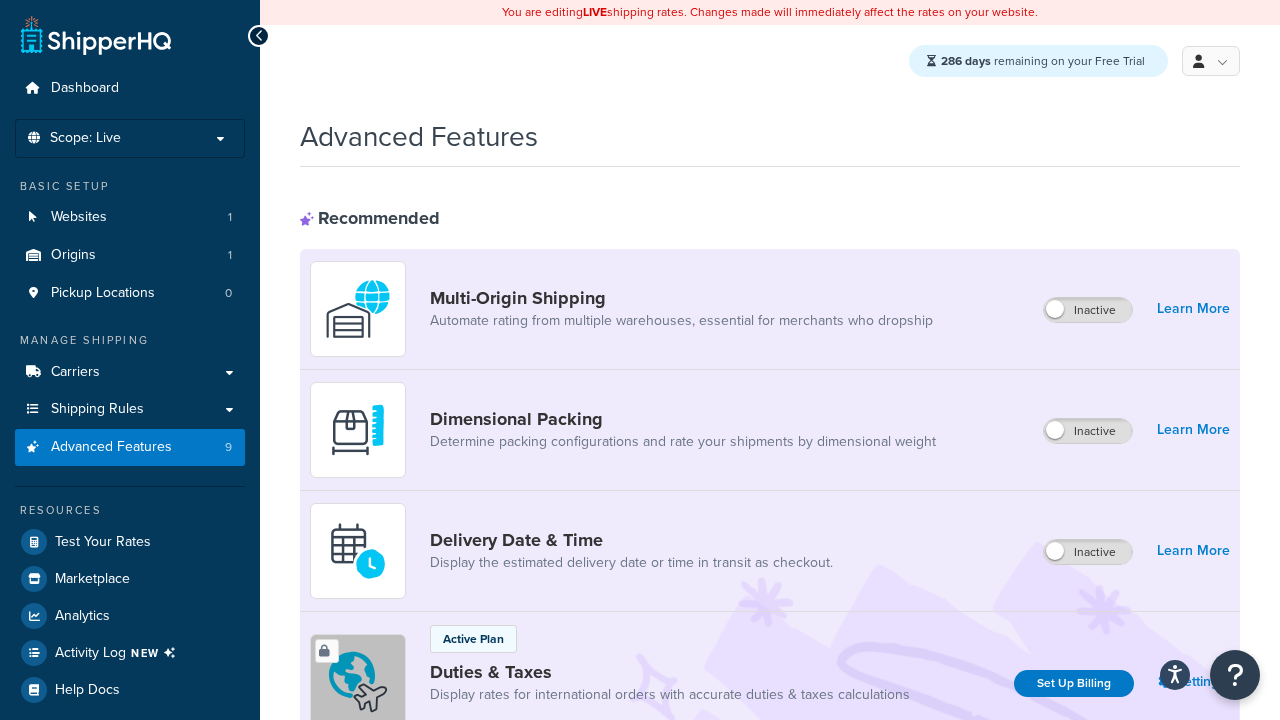 click on "Active" at bounding box center [1089, 887] 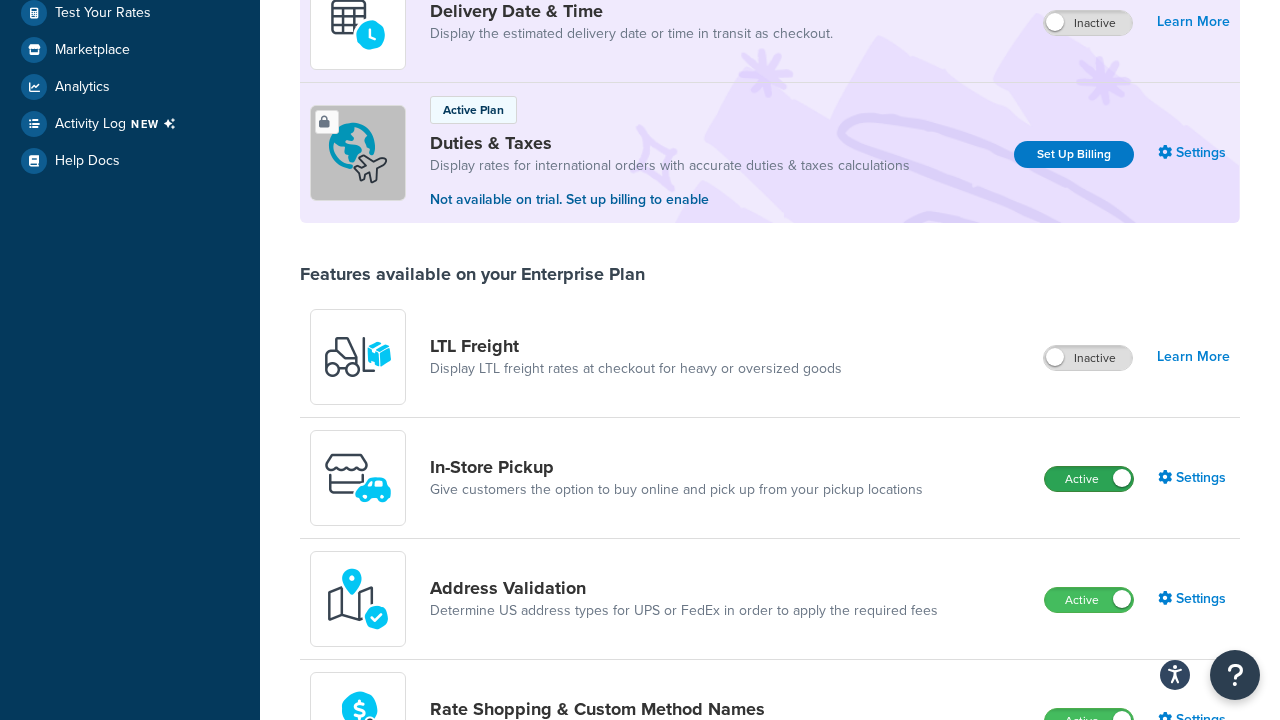 click on "Active" at bounding box center (1089, 479) 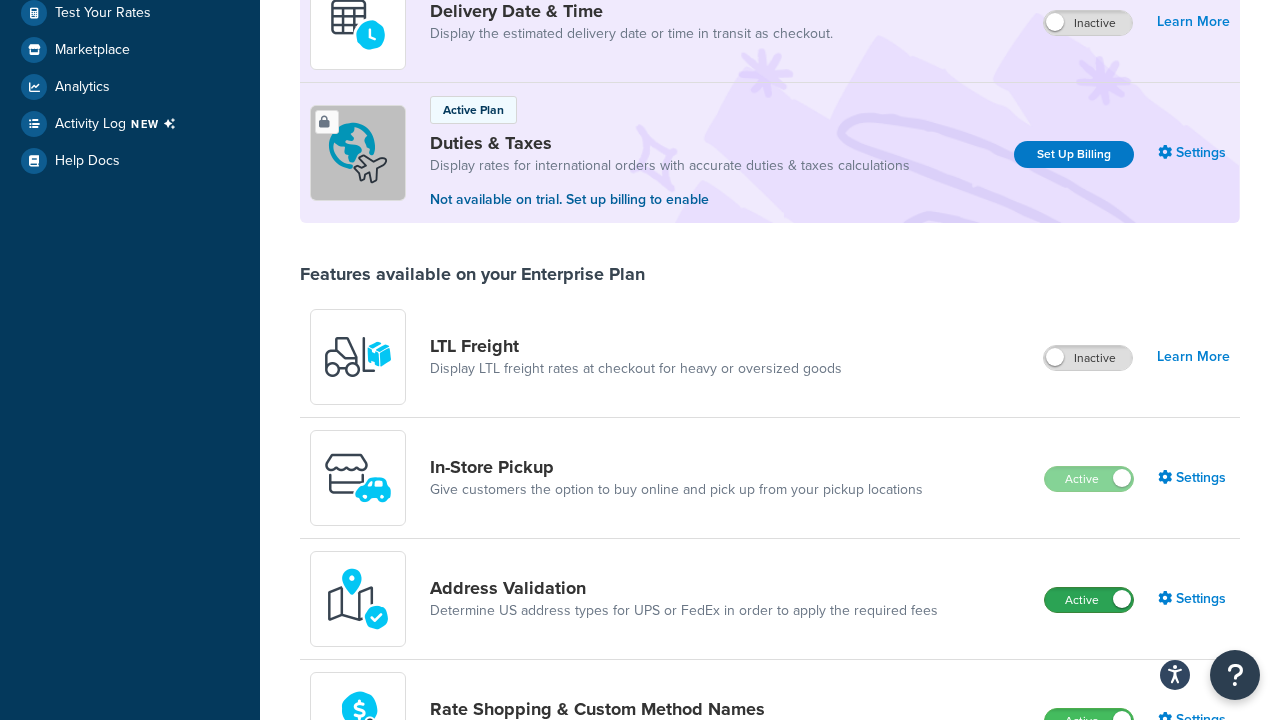 click on "Active" at bounding box center (1089, 600) 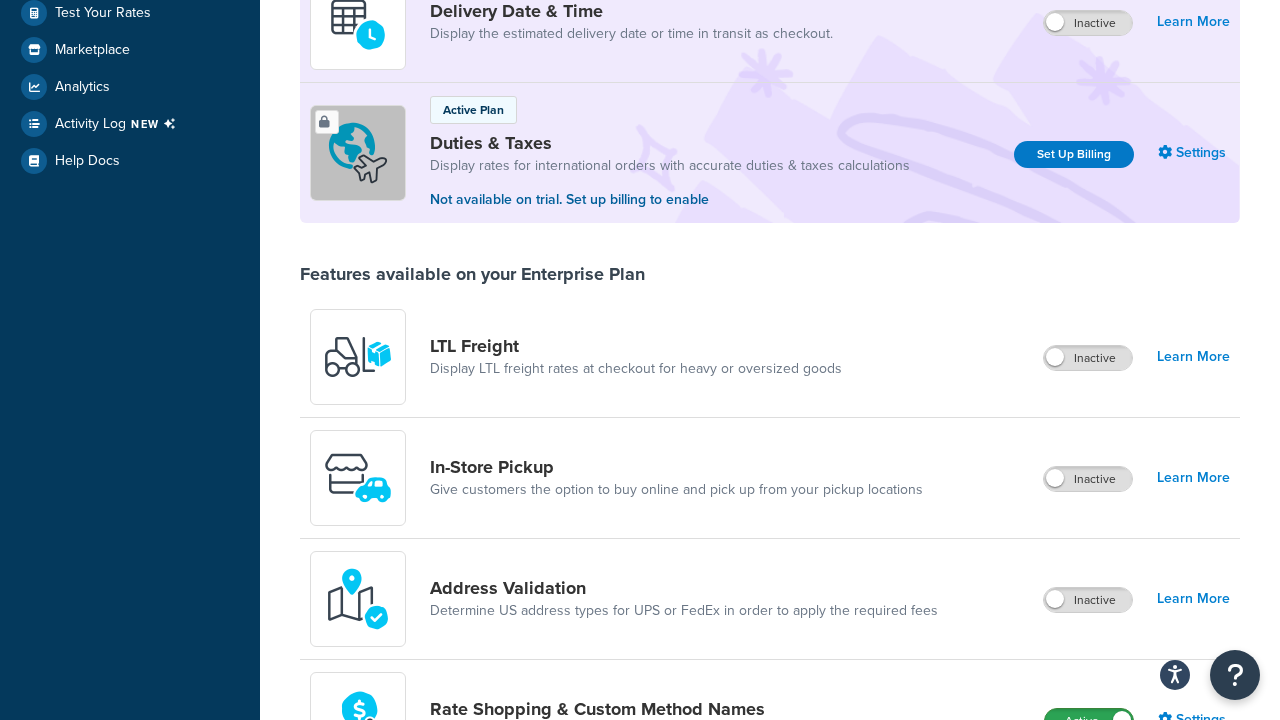 click on "Active" at bounding box center (1089, 721) 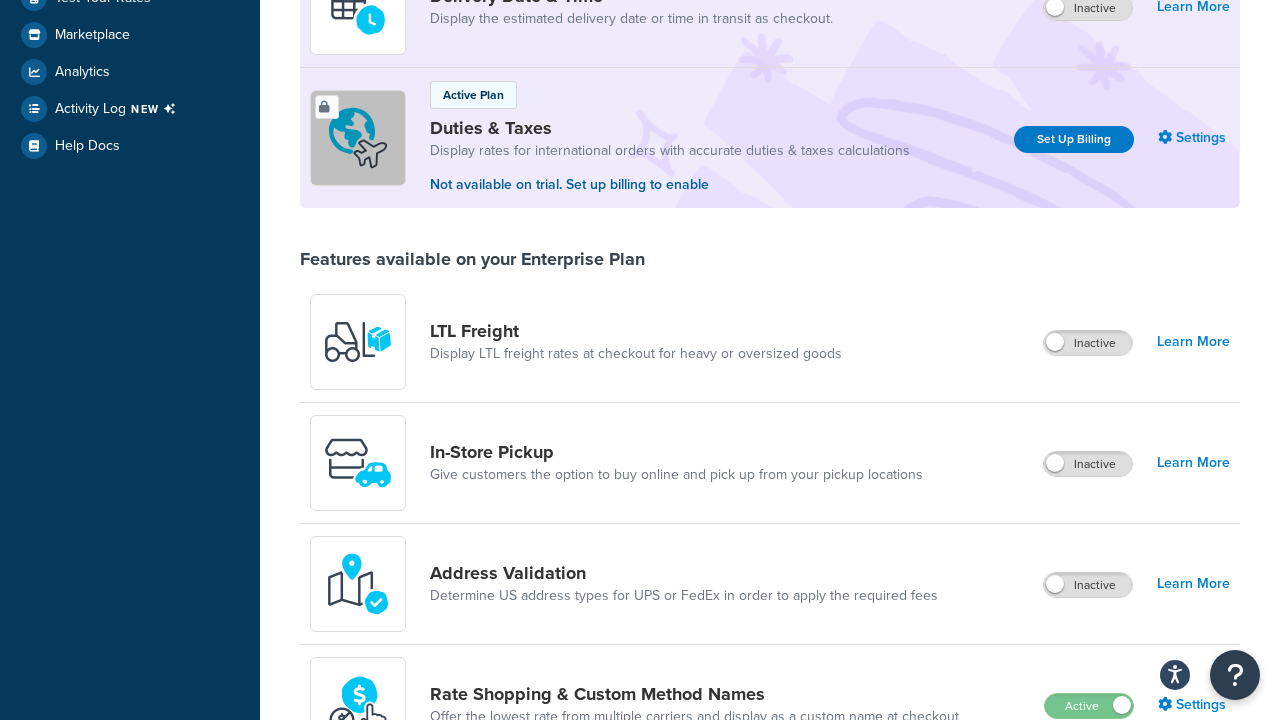 click on "Active" at bounding box center (1088, 827) 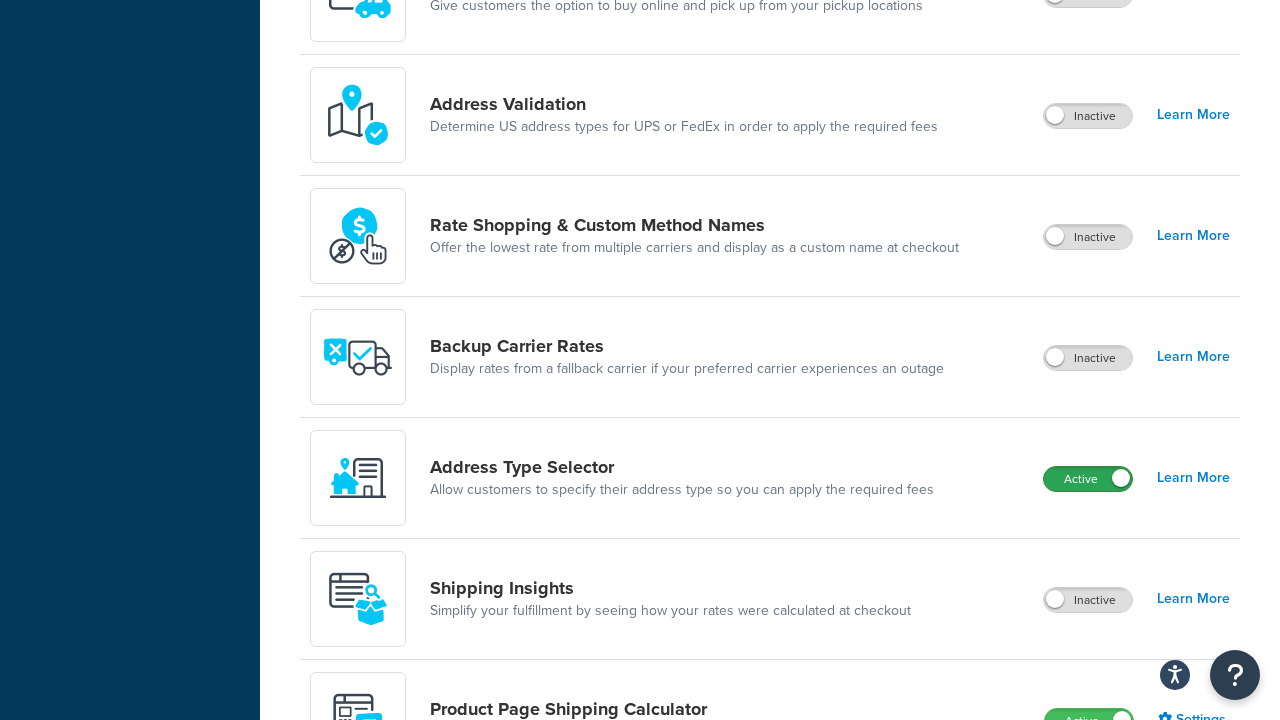 click on "Active" at bounding box center [1088, 479] 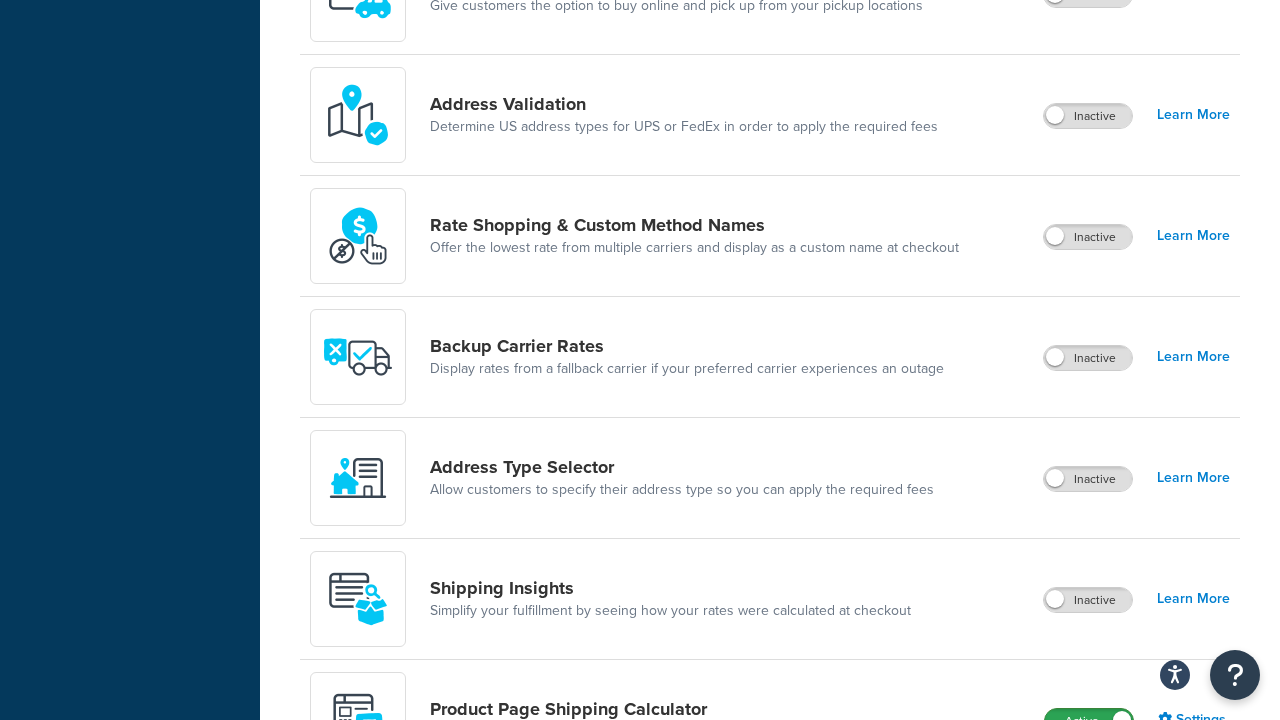 click on "Active" at bounding box center (1089, 721) 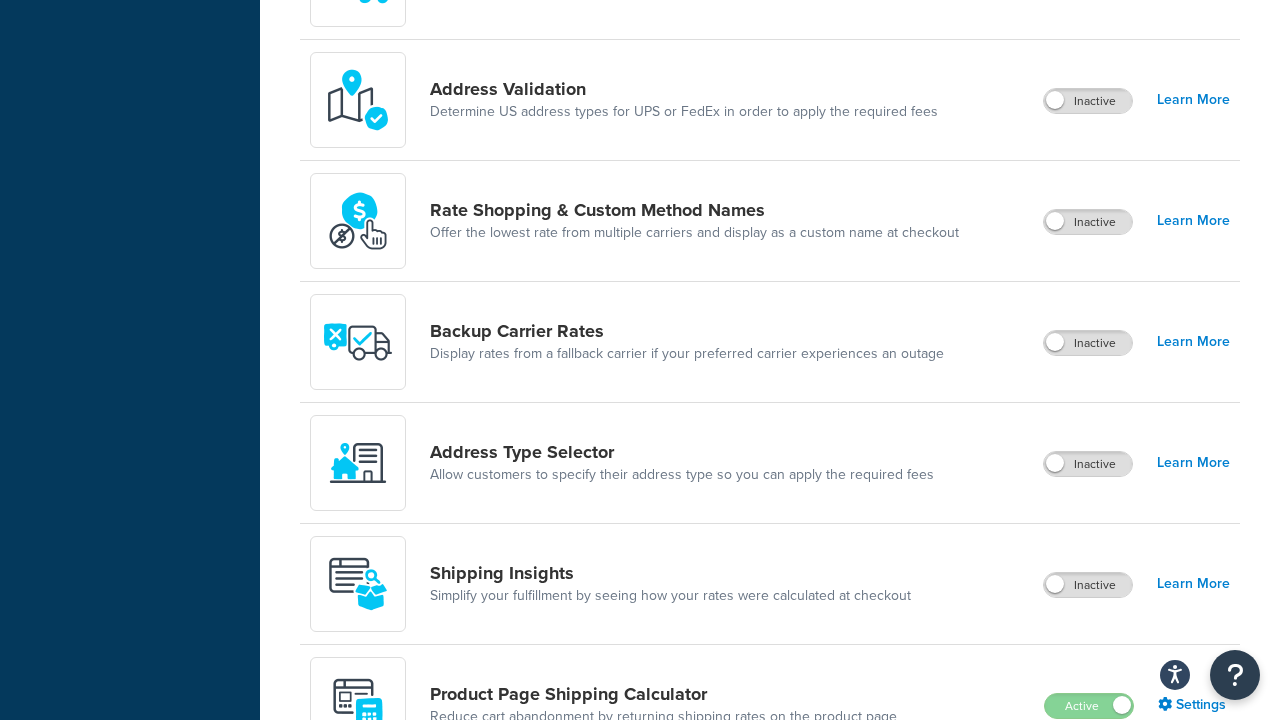 click on "Active" at bounding box center [1088, 827] 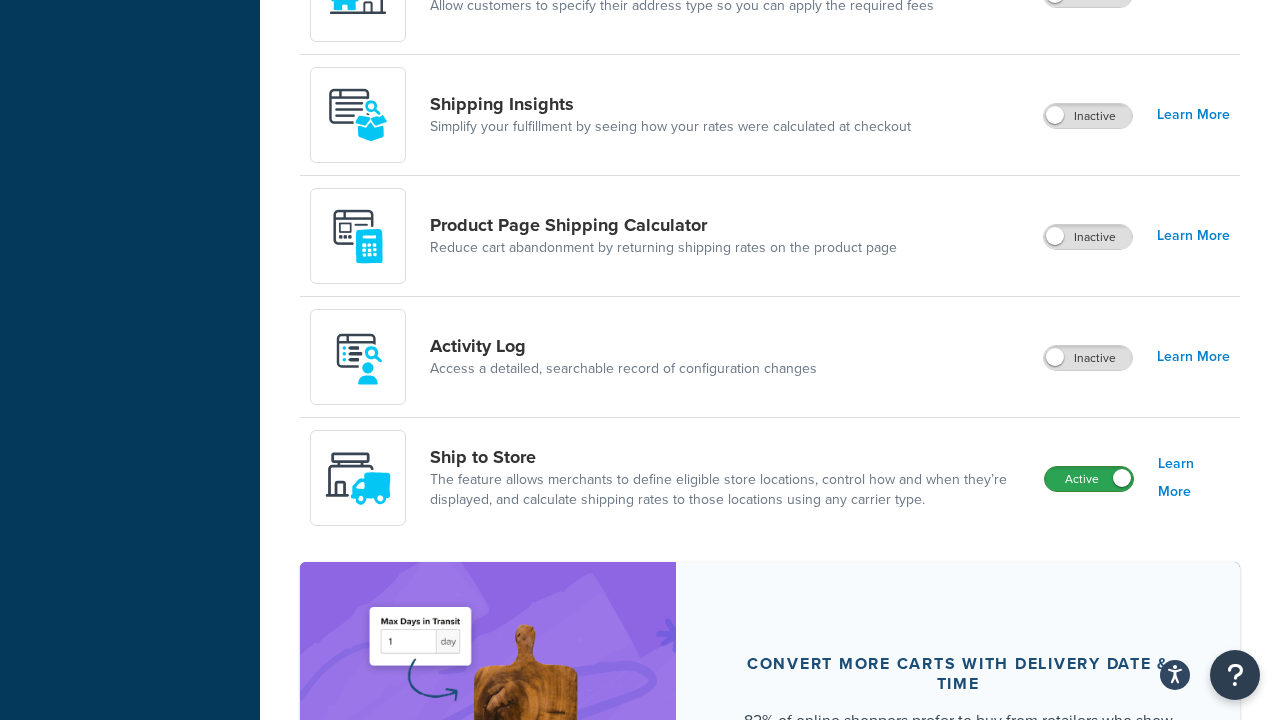 click on "Active" at bounding box center (1089, 479) 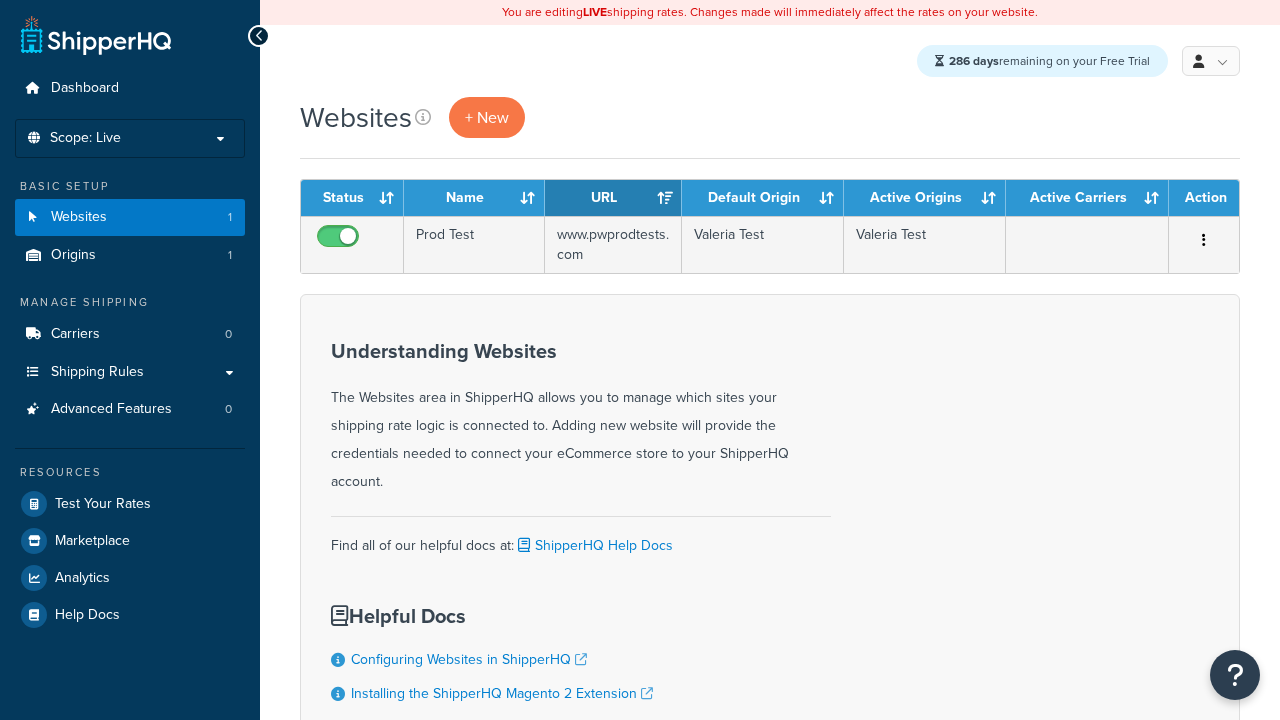 scroll, scrollTop: 0, scrollLeft: 0, axis: both 